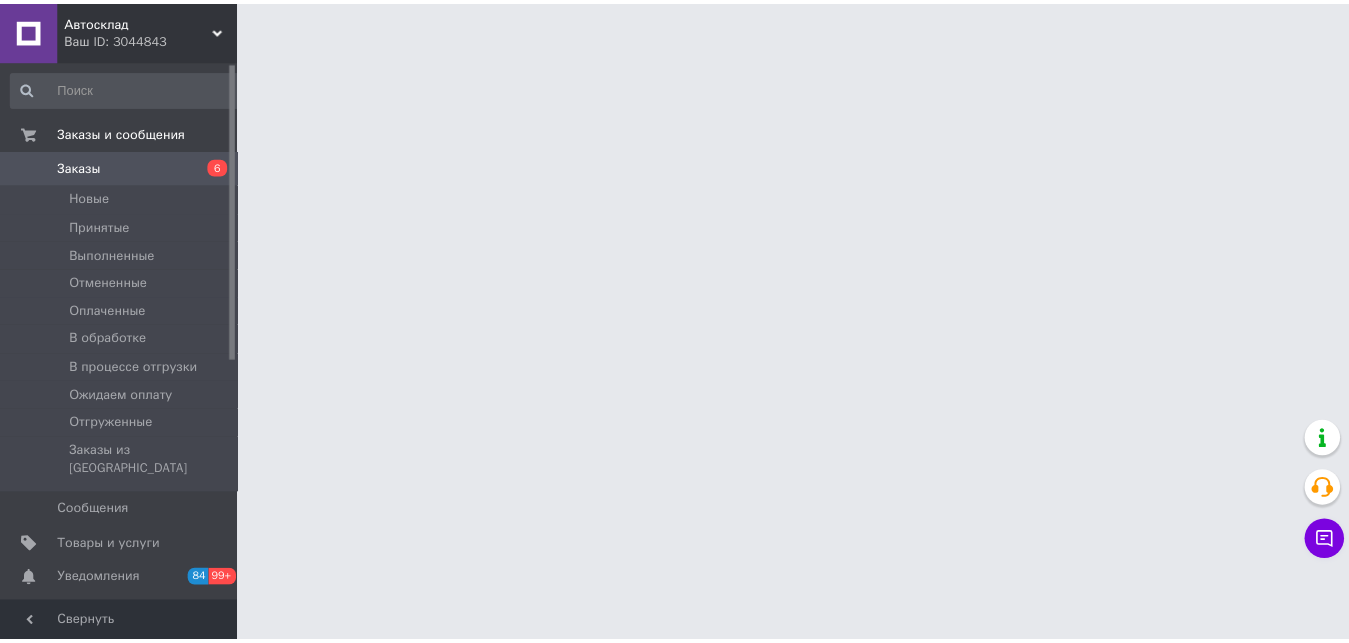 scroll, scrollTop: 0, scrollLeft: 0, axis: both 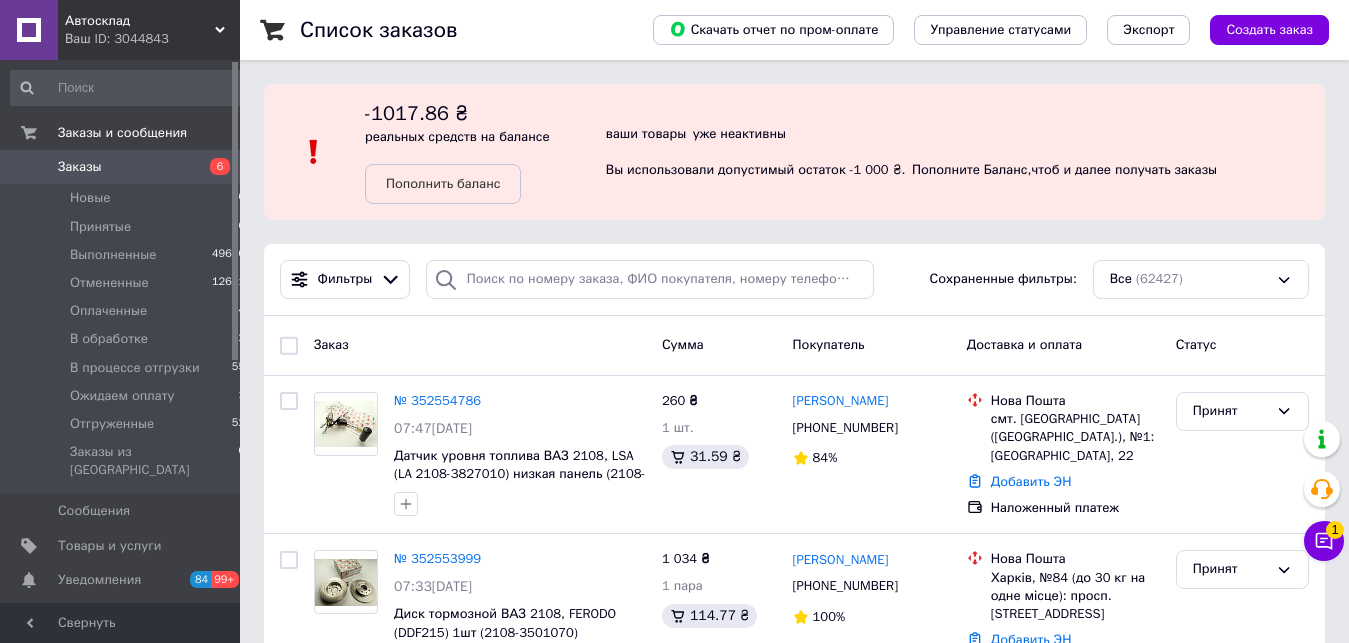 click on "Заказы" at bounding box center (80, 167) 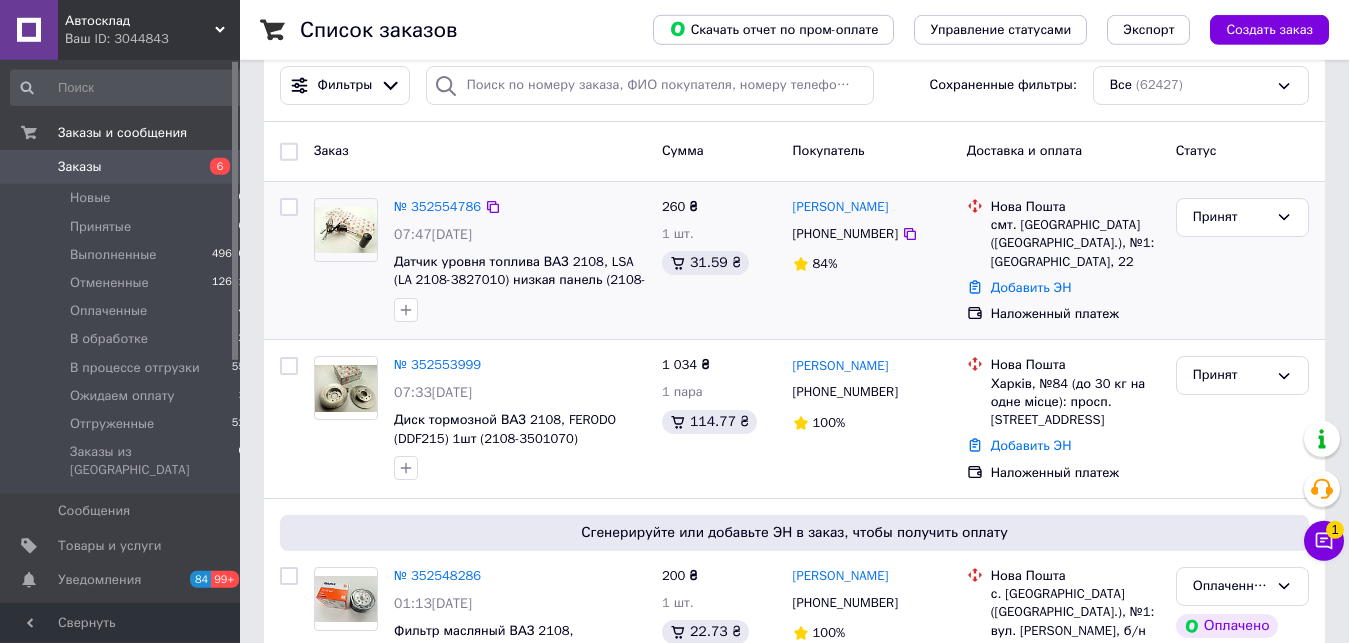 scroll, scrollTop: 204, scrollLeft: 0, axis: vertical 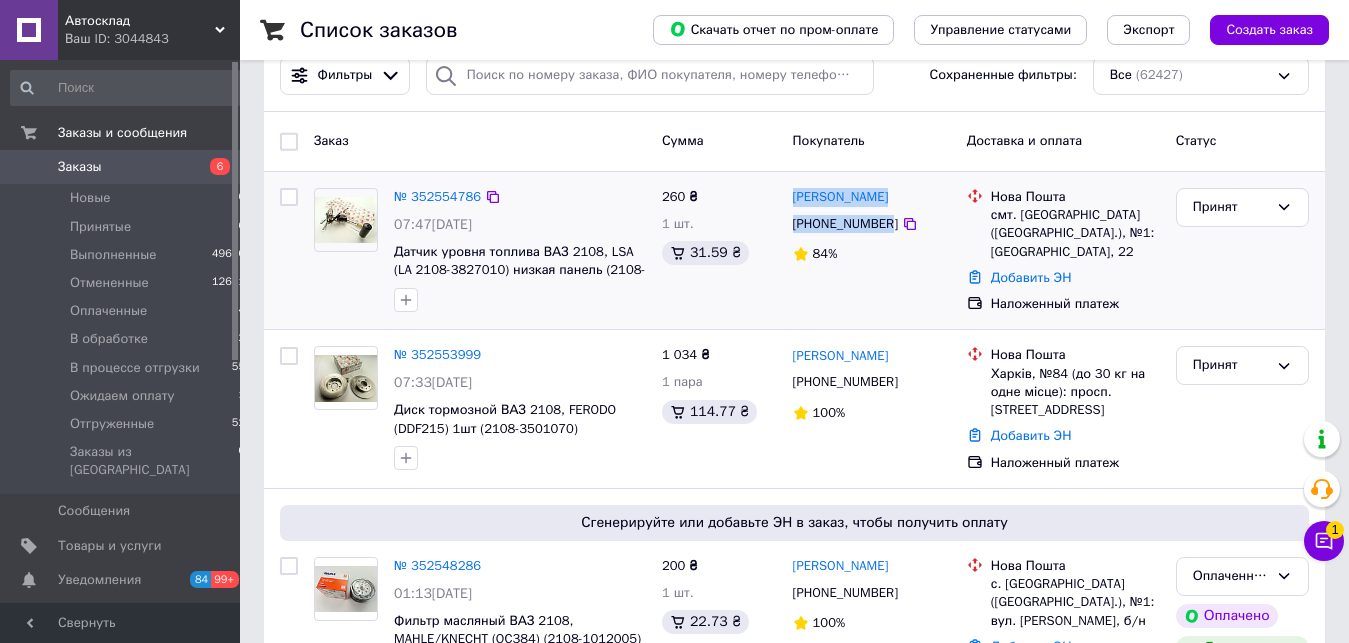 drag, startPoint x: 789, startPoint y: 177, endPoint x: 886, endPoint y: 228, distance: 109.59015 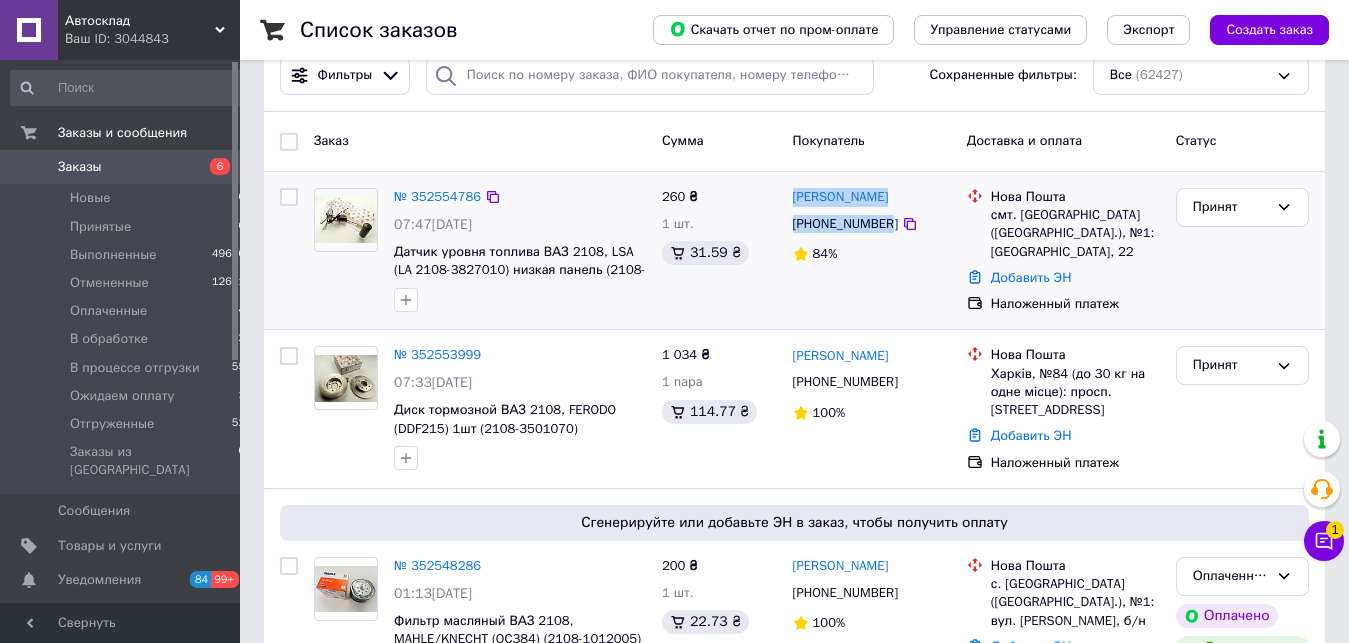 click on "№ 352554786 07:47, 14.07.2025 Датчик уровня топлива ВАЗ 2108, LSA (LA 2108-3827010) низкая панель (2108-3827010-20) 260 ₴ 1 шт. 31.59 ₴ Віталій Мельник +380931855057 84% Нова Пошта смт. Немирів (Львівська обл.), №1: площа Ринок, 22 Добавить ЭН Наложенный платеж Принят" at bounding box center (794, 251) 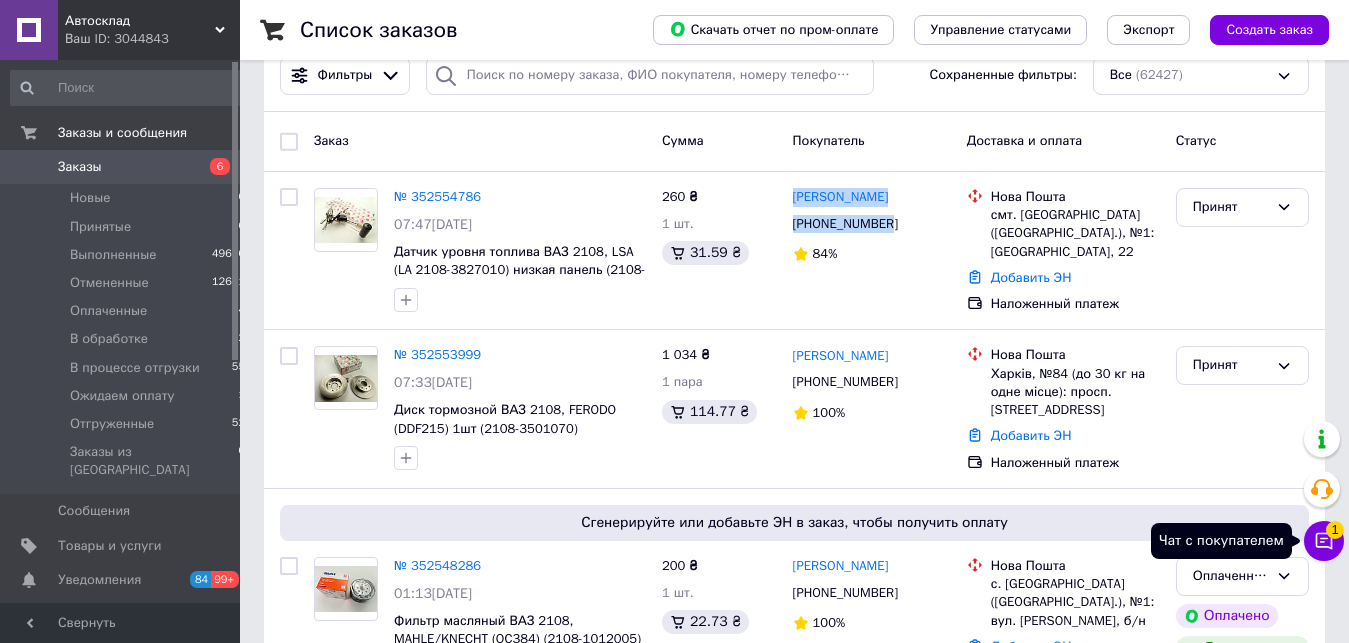 click on "1" at bounding box center (1335, 530) 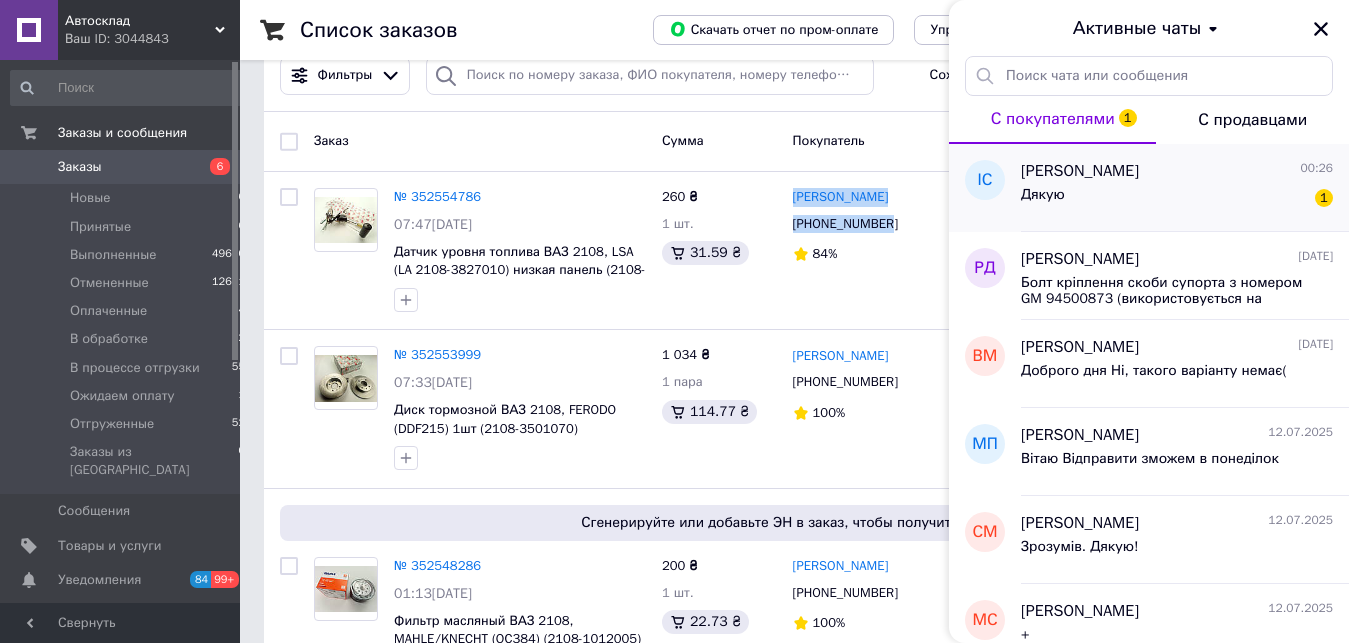 click on "Дякую 1" at bounding box center [1177, 199] 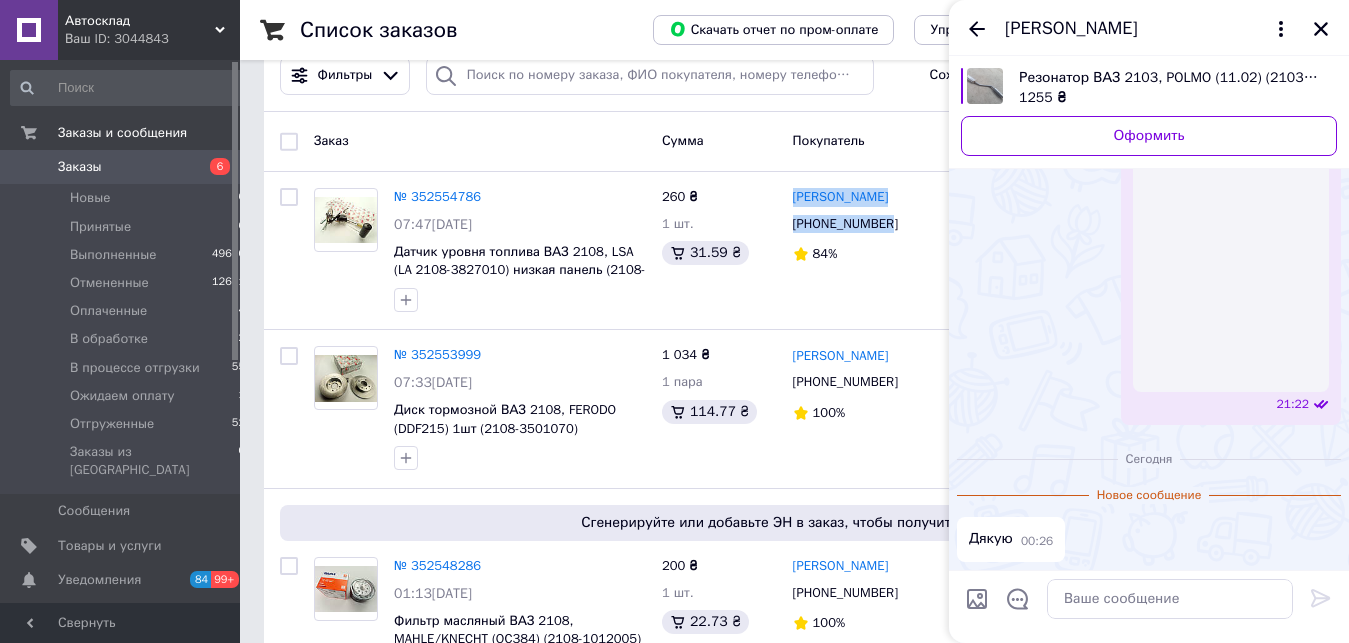 scroll, scrollTop: 3070, scrollLeft: 0, axis: vertical 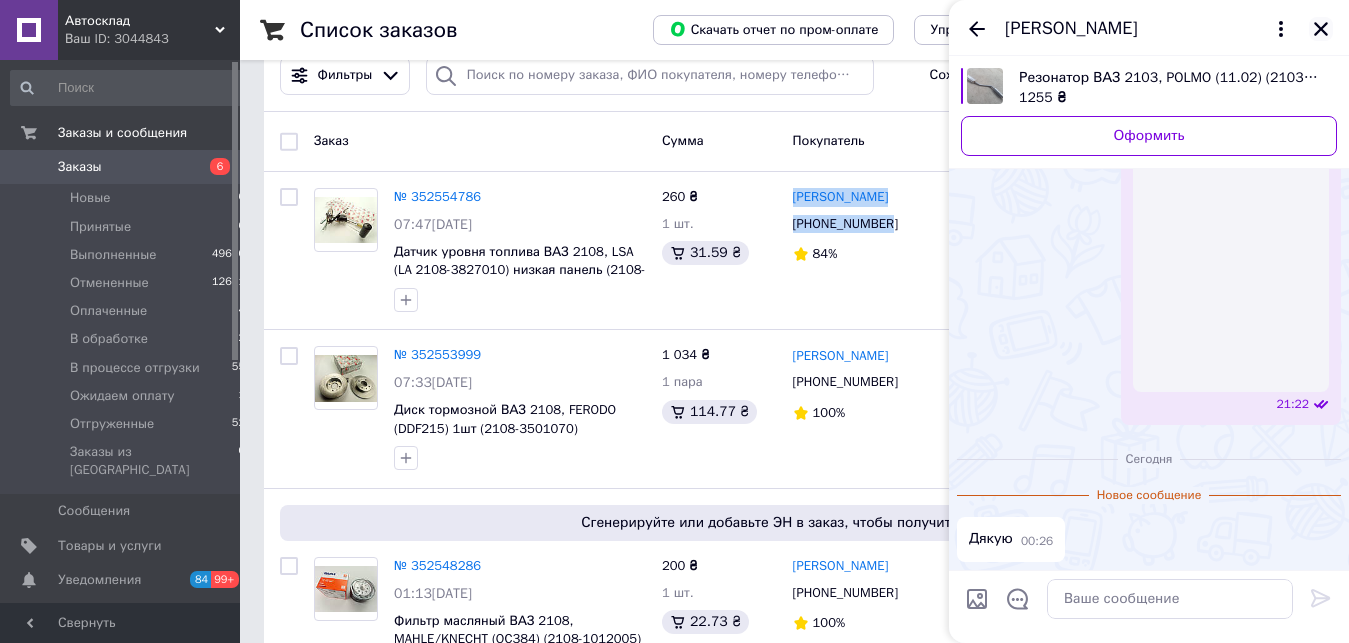 click 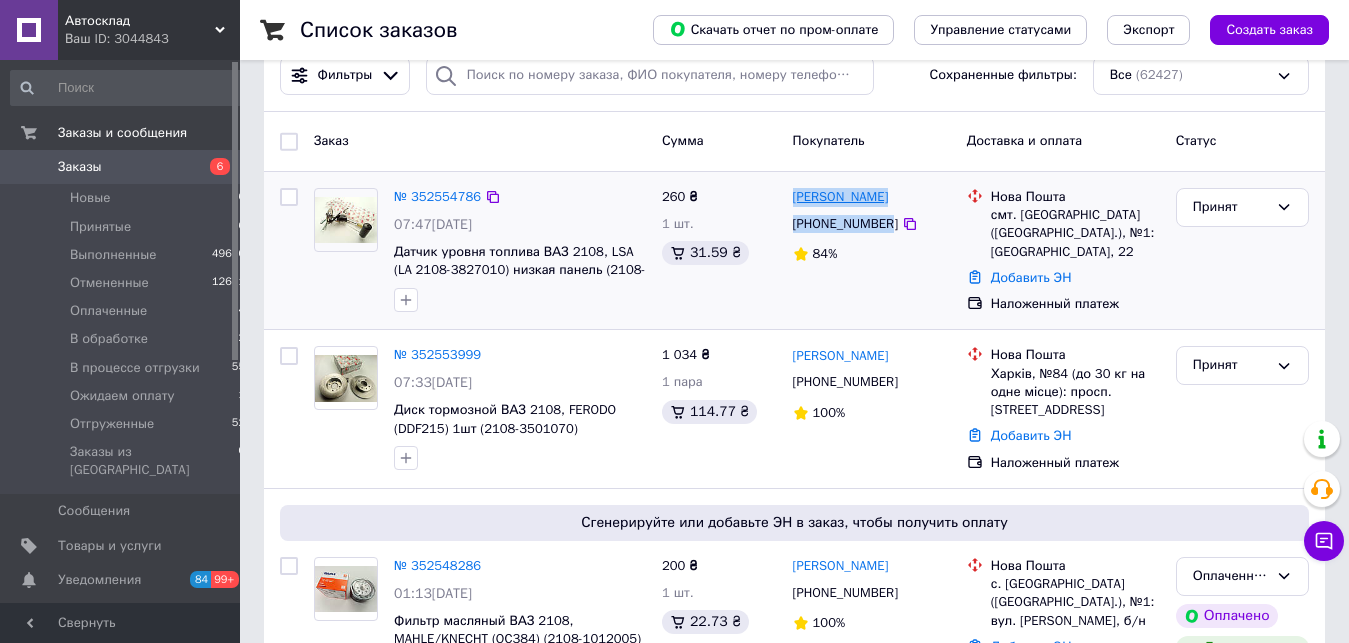 copy on "Віталій Мельник +380931855057" 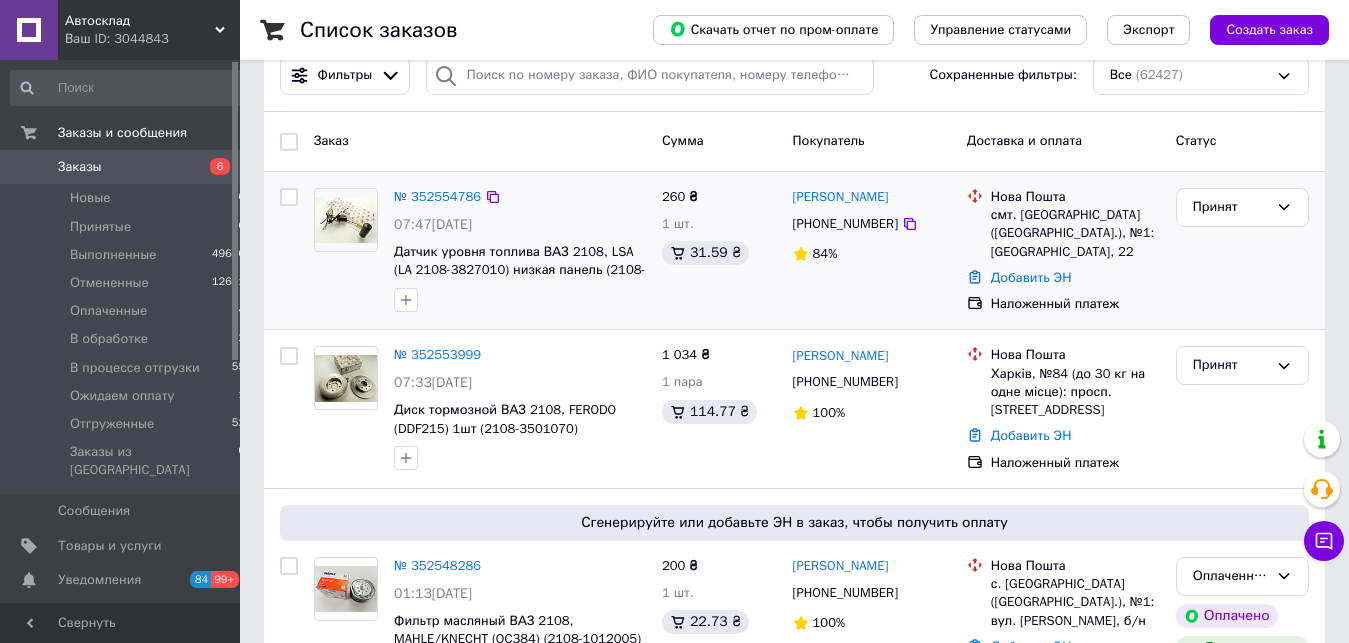 click on "260 ₴ 1 шт. 31.59 ₴" at bounding box center (719, 251) 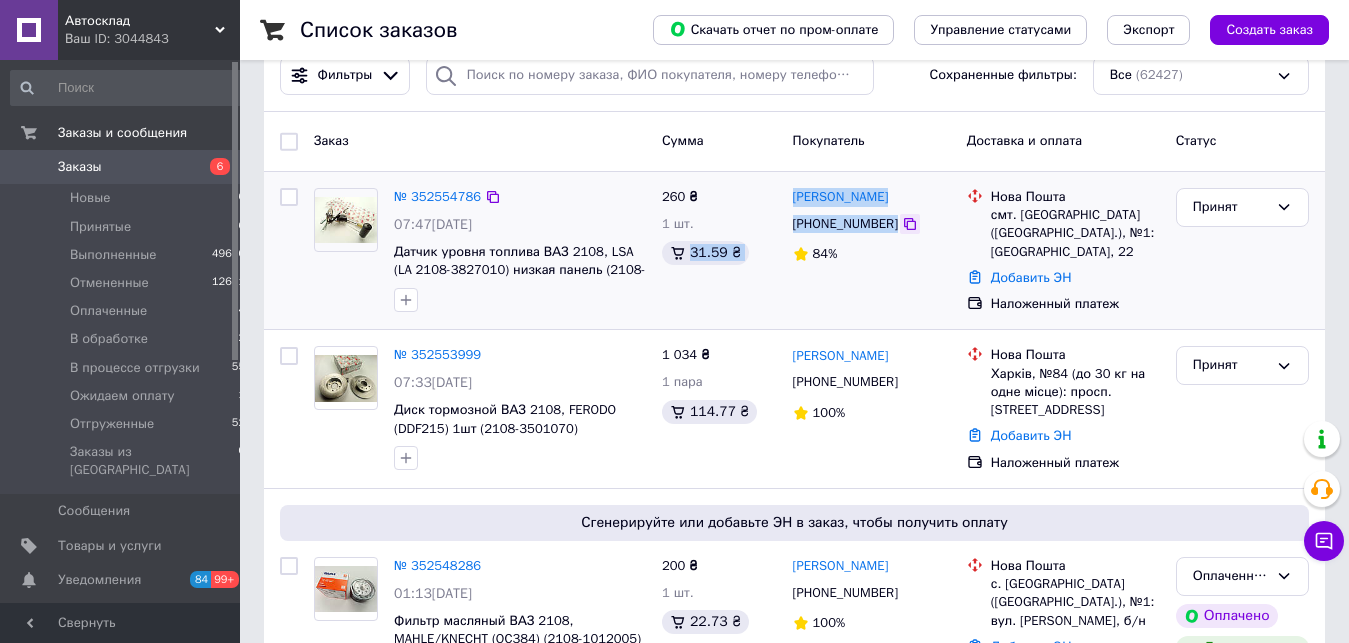 drag, startPoint x: 787, startPoint y: 185, endPoint x: 889, endPoint y: 230, distance: 111.48543 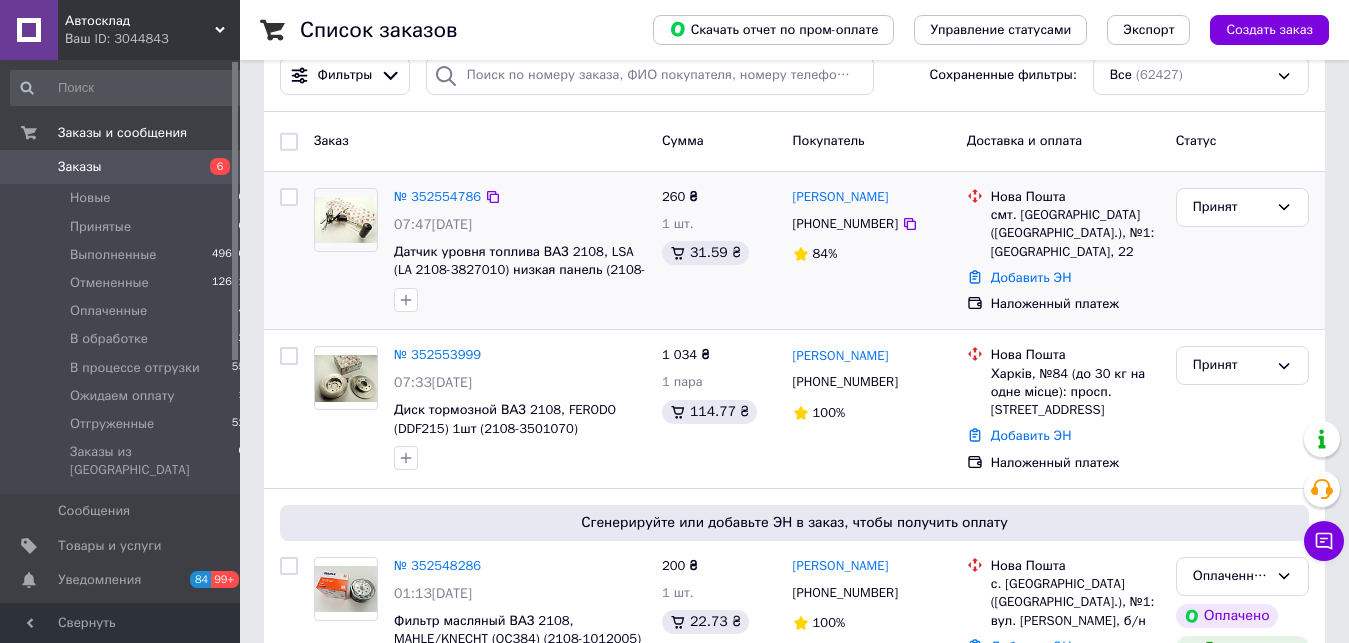 click on "260 ₴ 1 шт. 31.59 ₴" at bounding box center (719, 251) 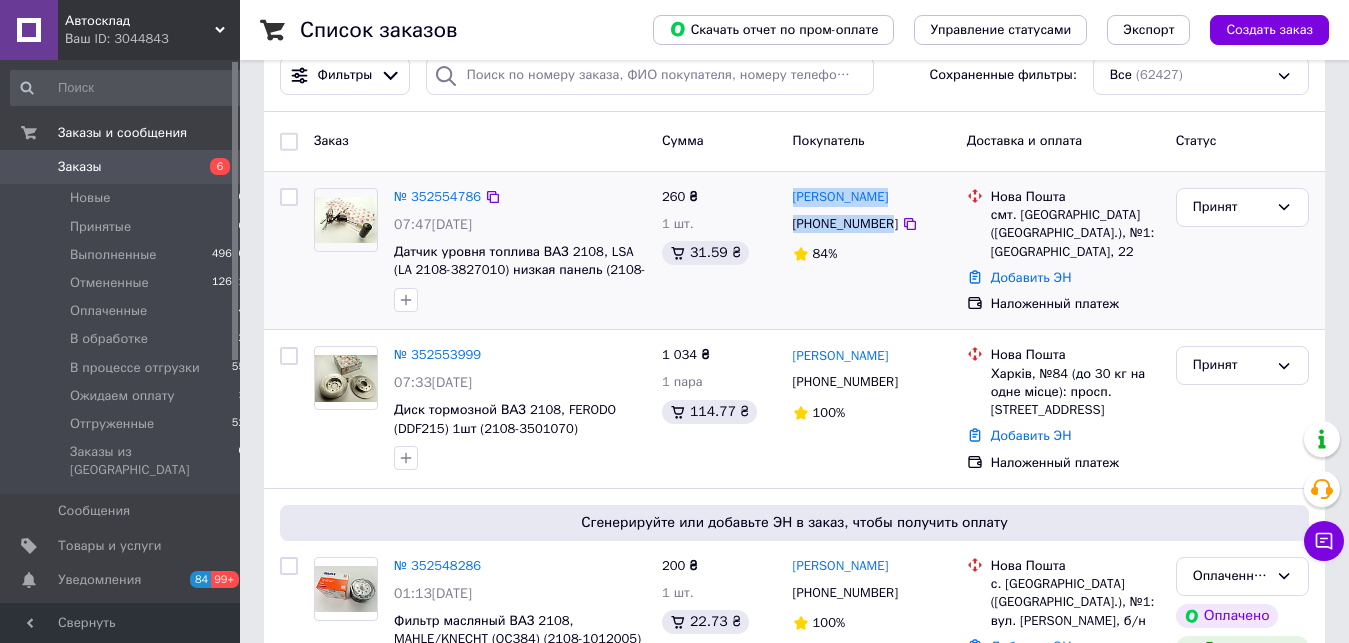 drag, startPoint x: 788, startPoint y: 183, endPoint x: 885, endPoint y: 224, distance: 105.30907 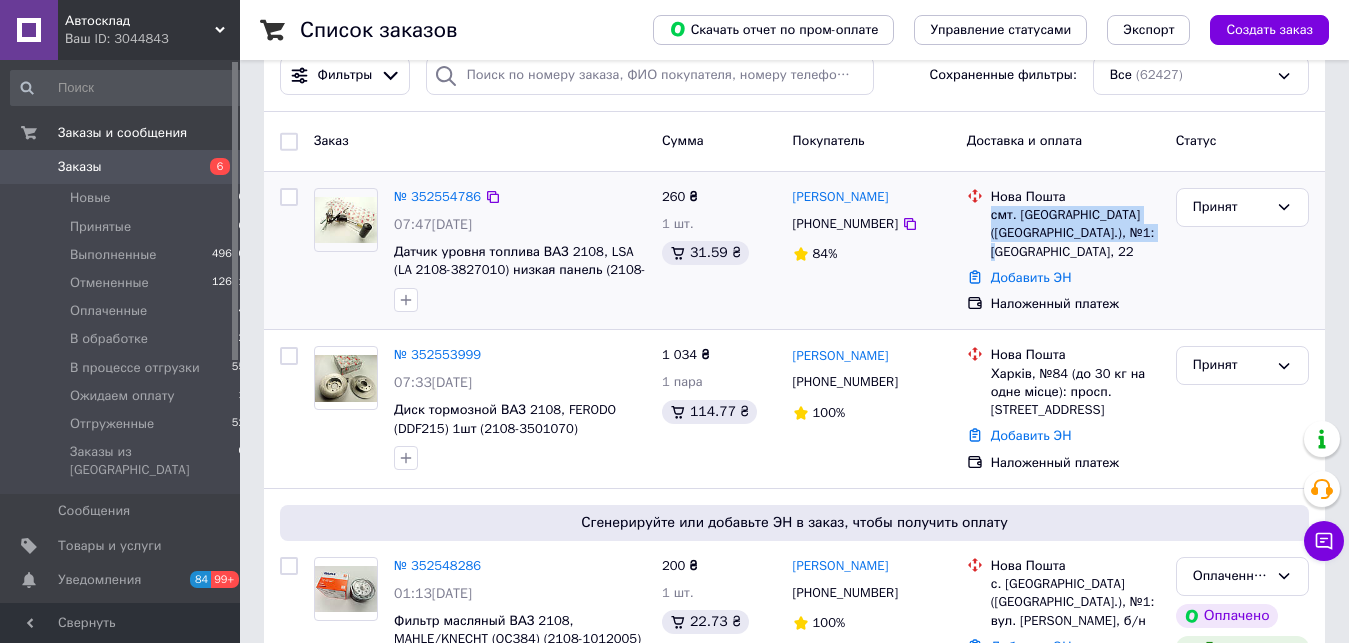 drag, startPoint x: 988, startPoint y: 212, endPoint x: 1157, endPoint y: 236, distance: 170.69563 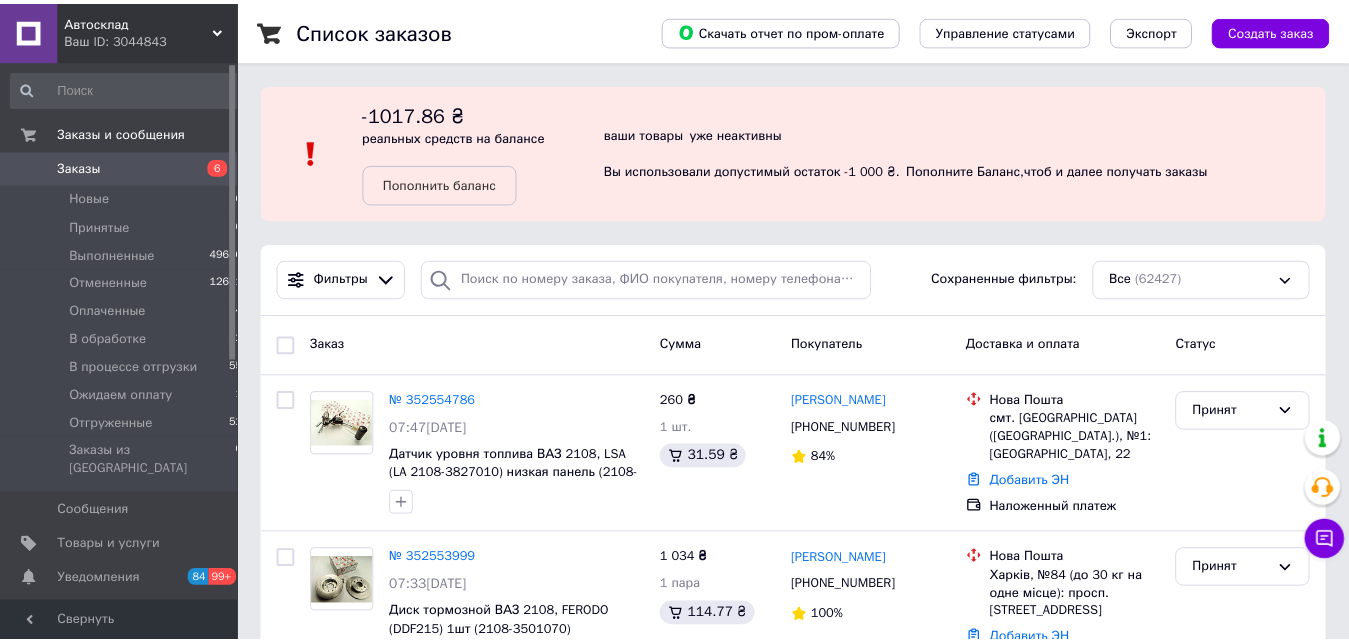 scroll, scrollTop: 0, scrollLeft: 0, axis: both 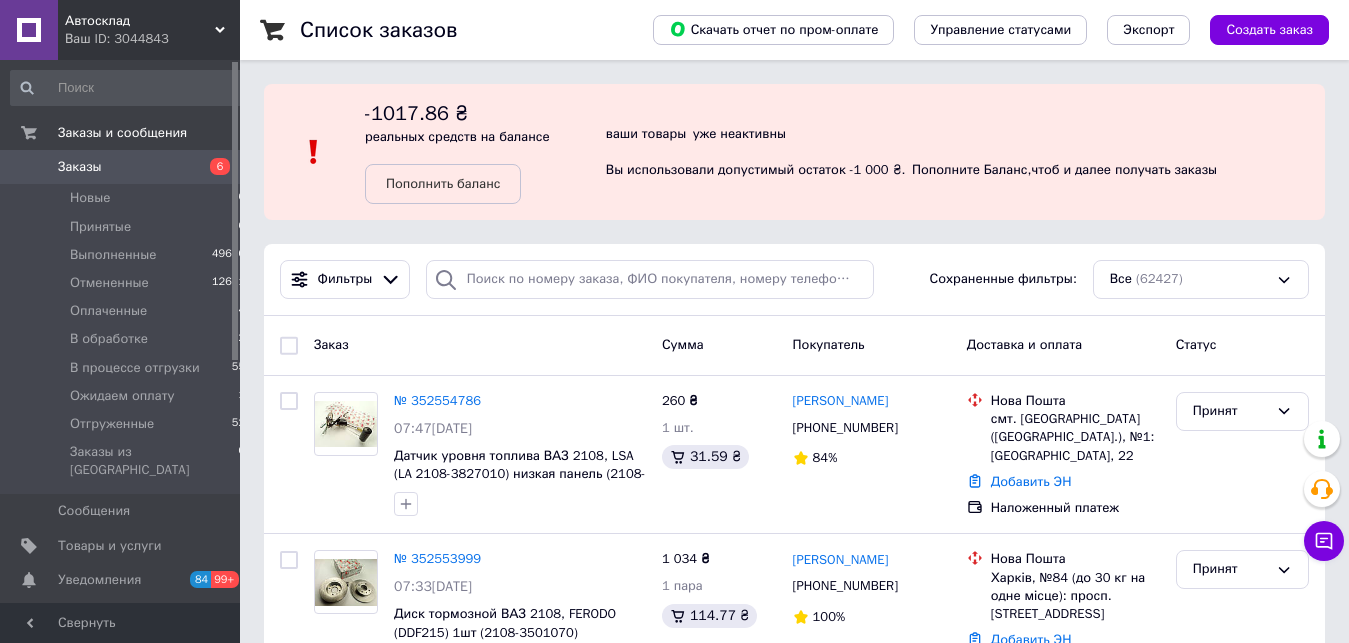 click on "Заказы" at bounding box center (80, 167) 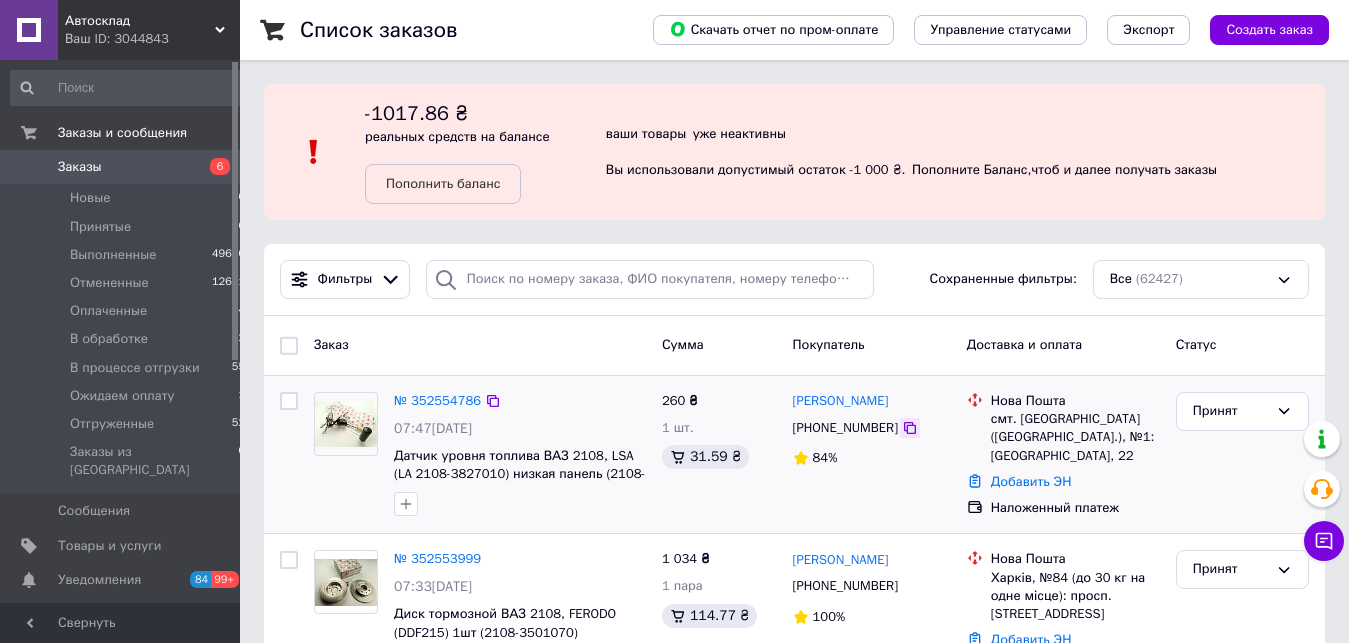 click 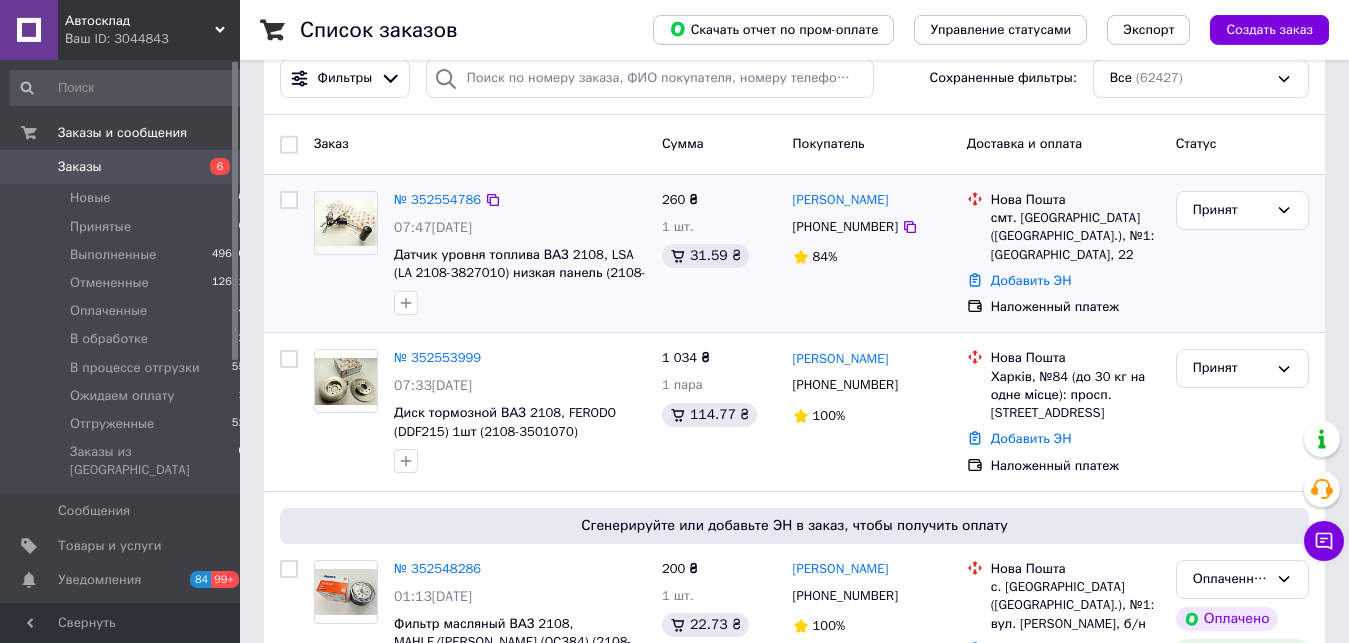scroll, scrollTop: 204, scrollLeft: 0, axis: vertical 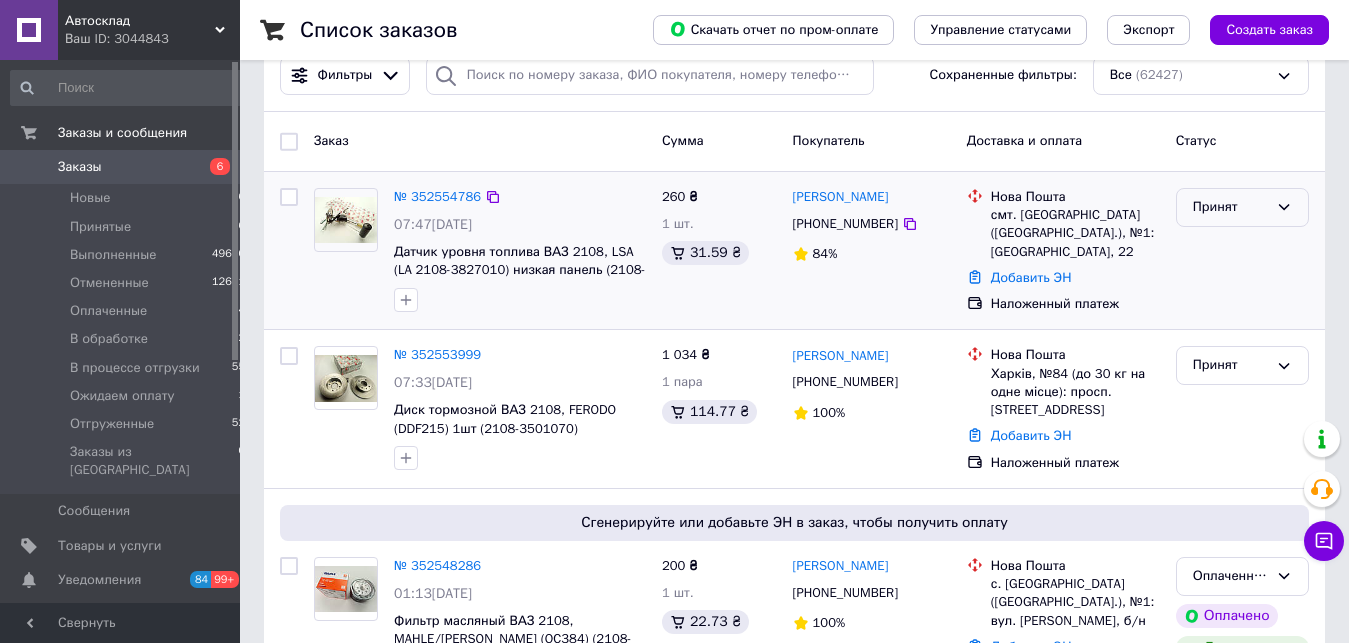 click on "Принят" at bounding box center [1230, 207] 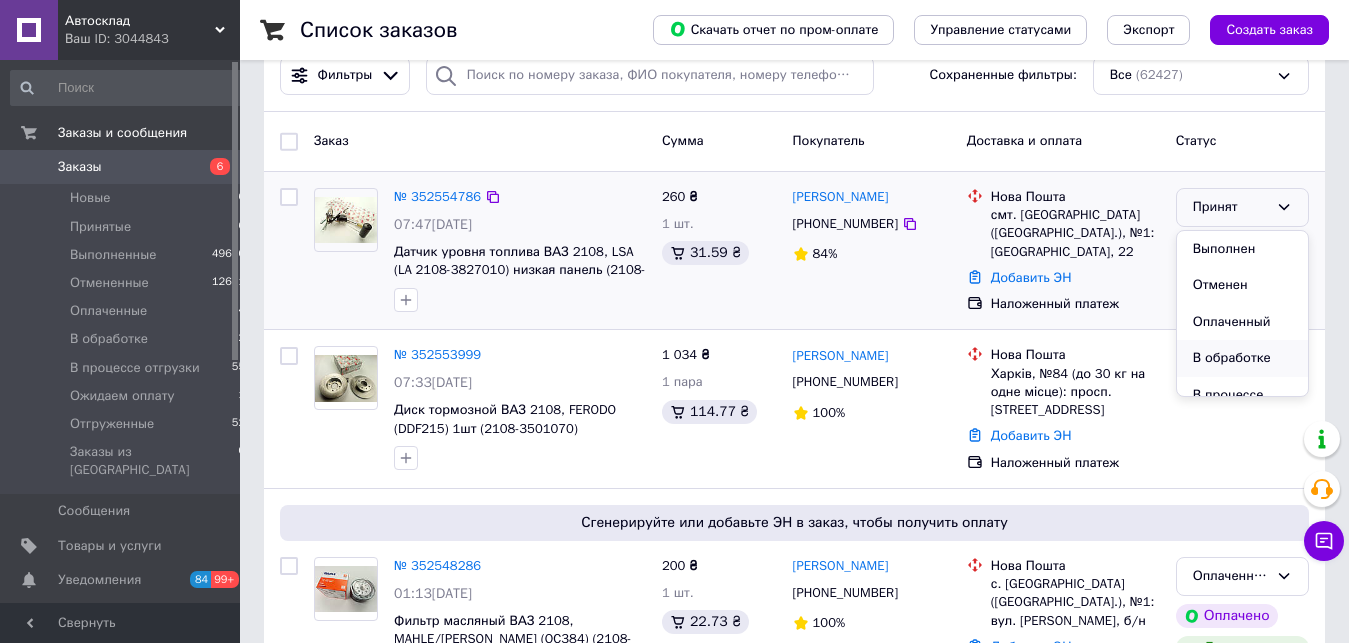 click on "В обработке" at bounding box center (1242, 358) 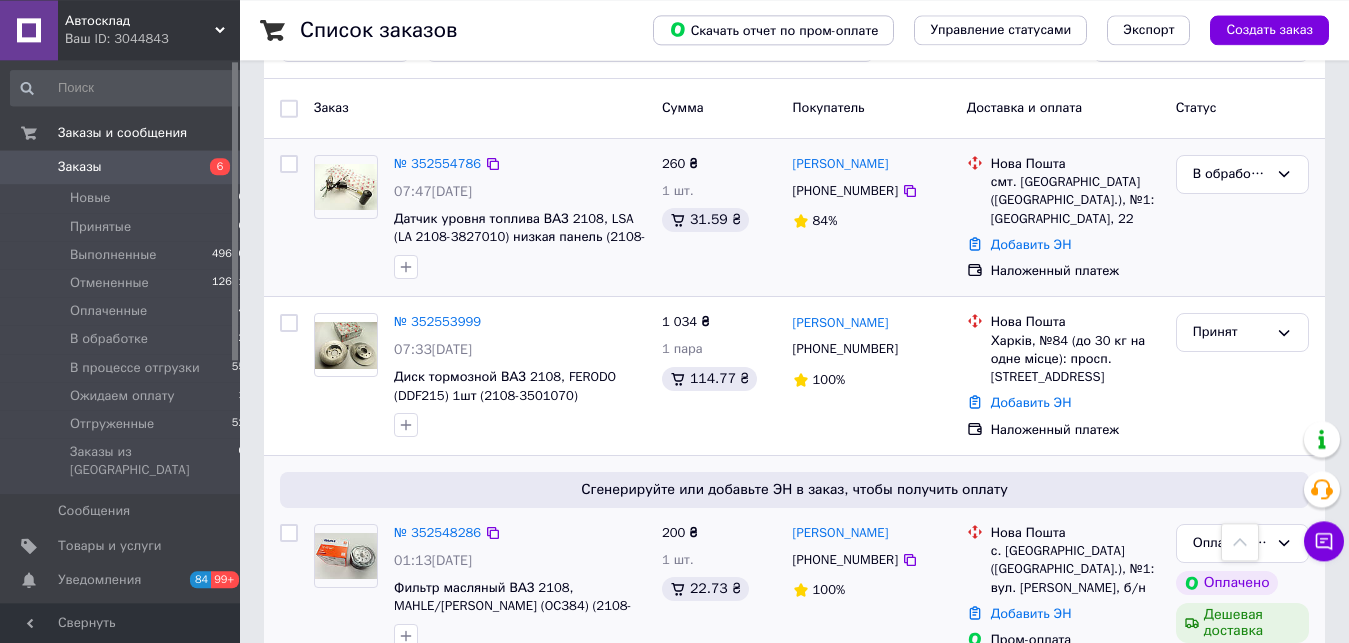 scroll, scrollTop: 204, scrollLeft: 0, axis: vertical 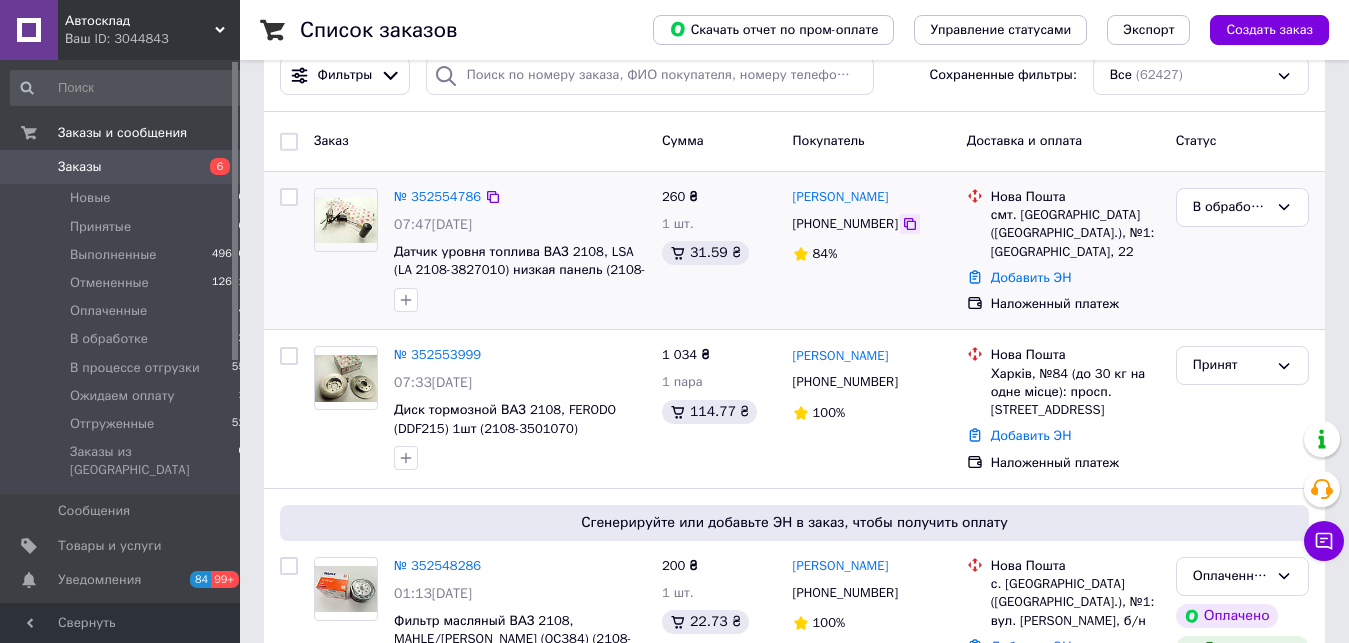 click 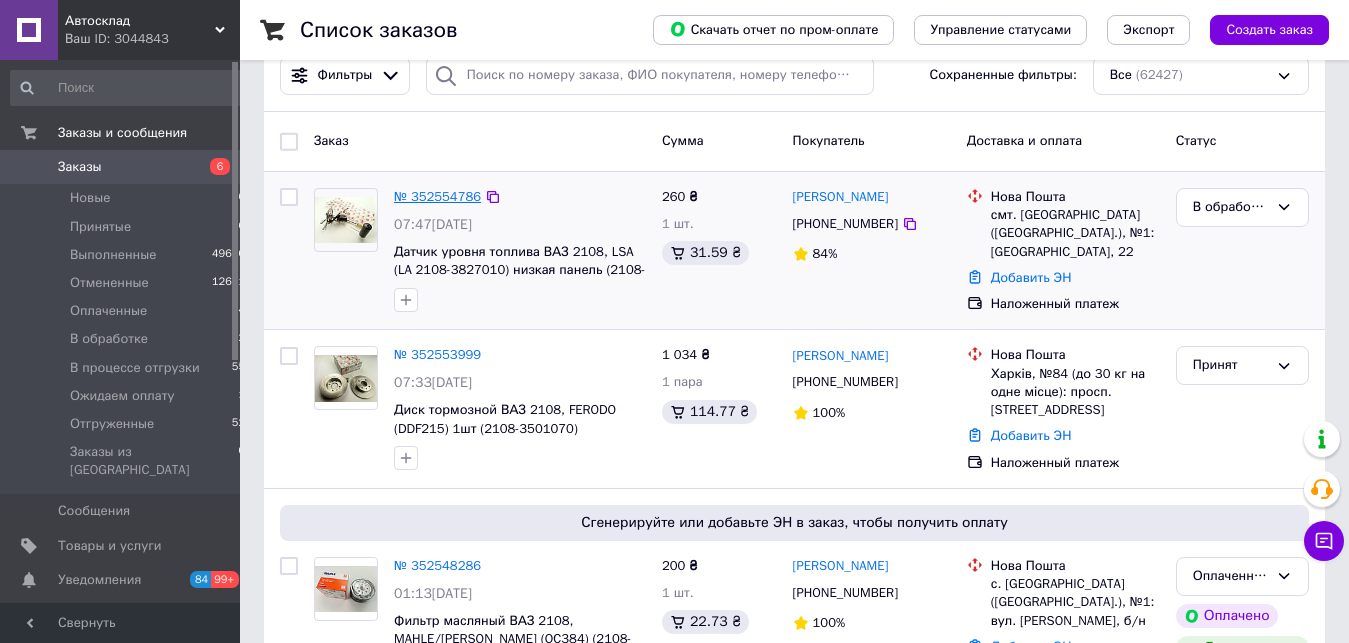 click on "№ 352554786" at bounding box center [437, 196] 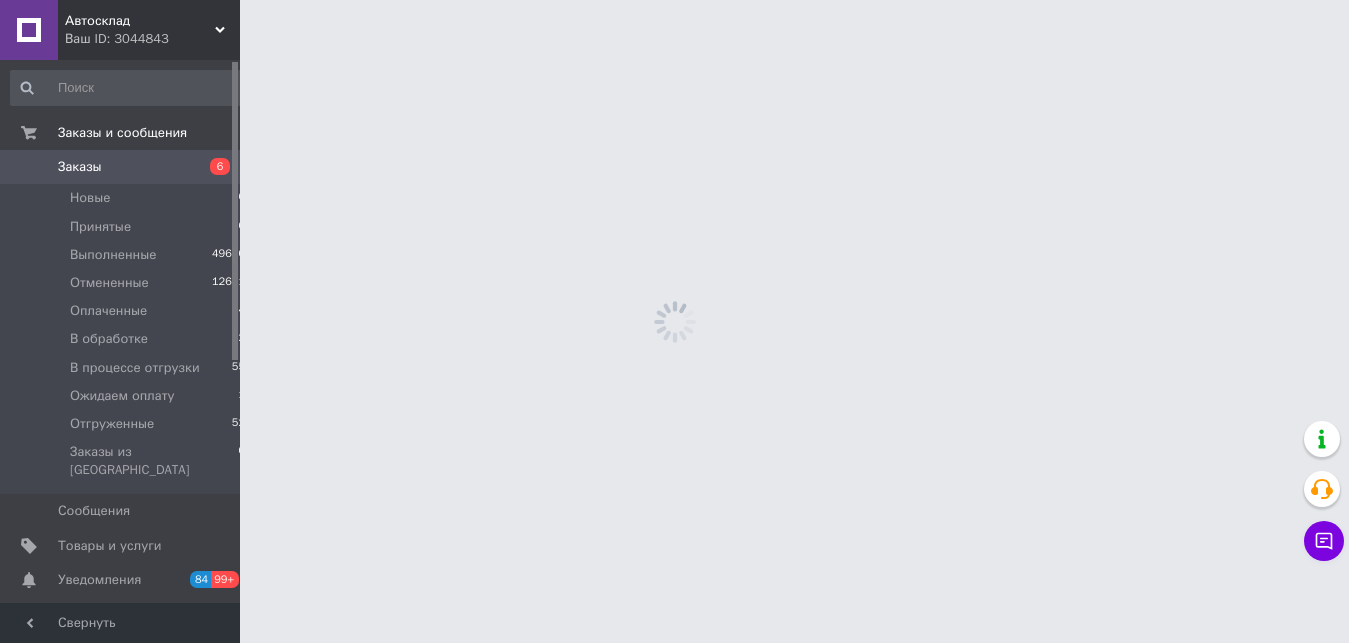 scroll, scrollTop: 0, scrollLeft: 0, axis: both 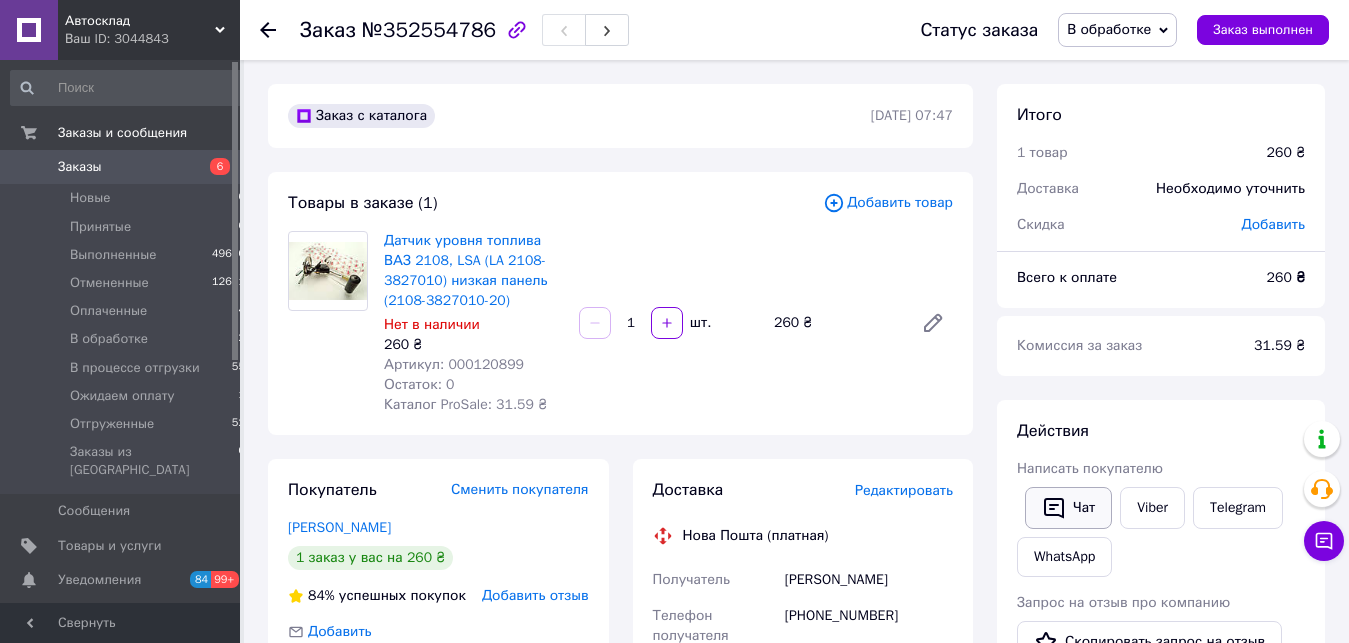 click on "Написать покупателю" at bounding box center [1090, 468] 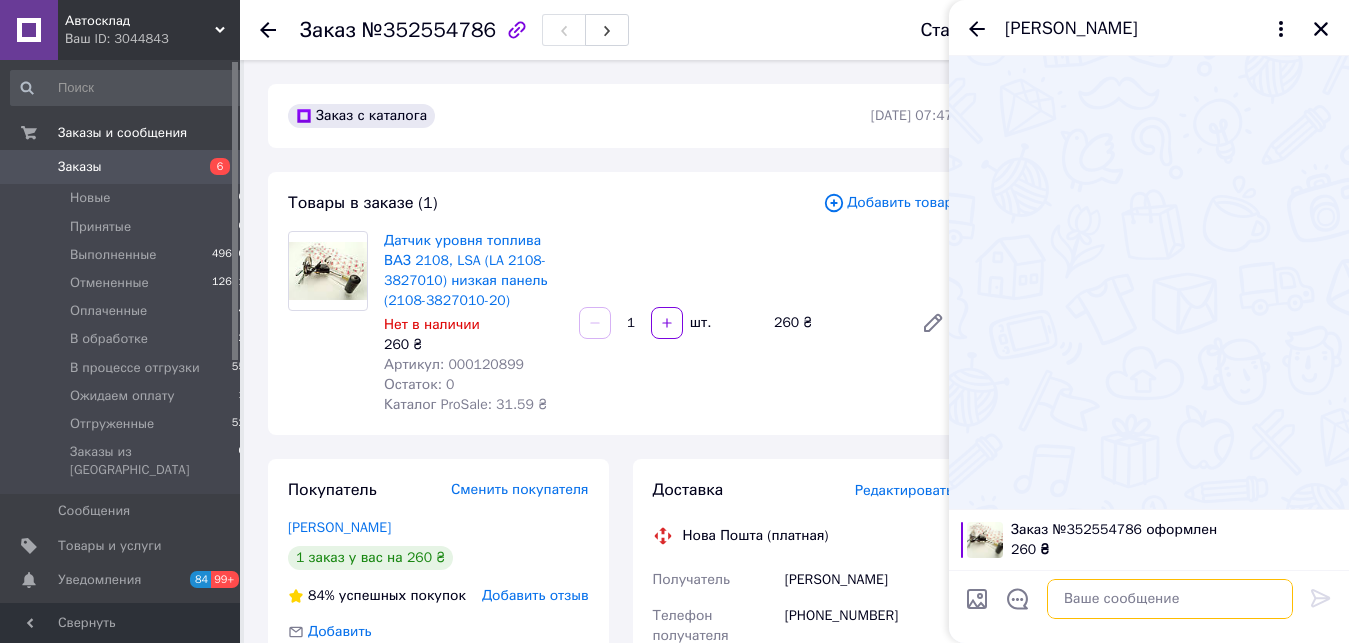 click at bounding box center (1170, 599) 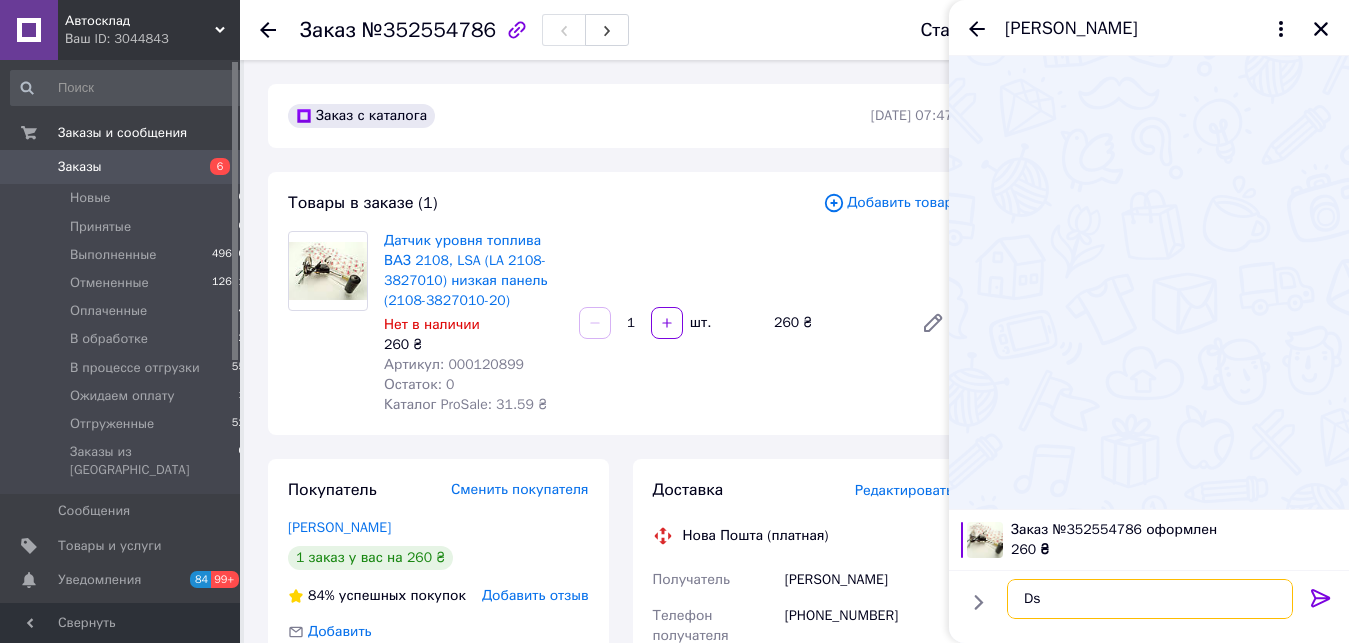 type on "D" 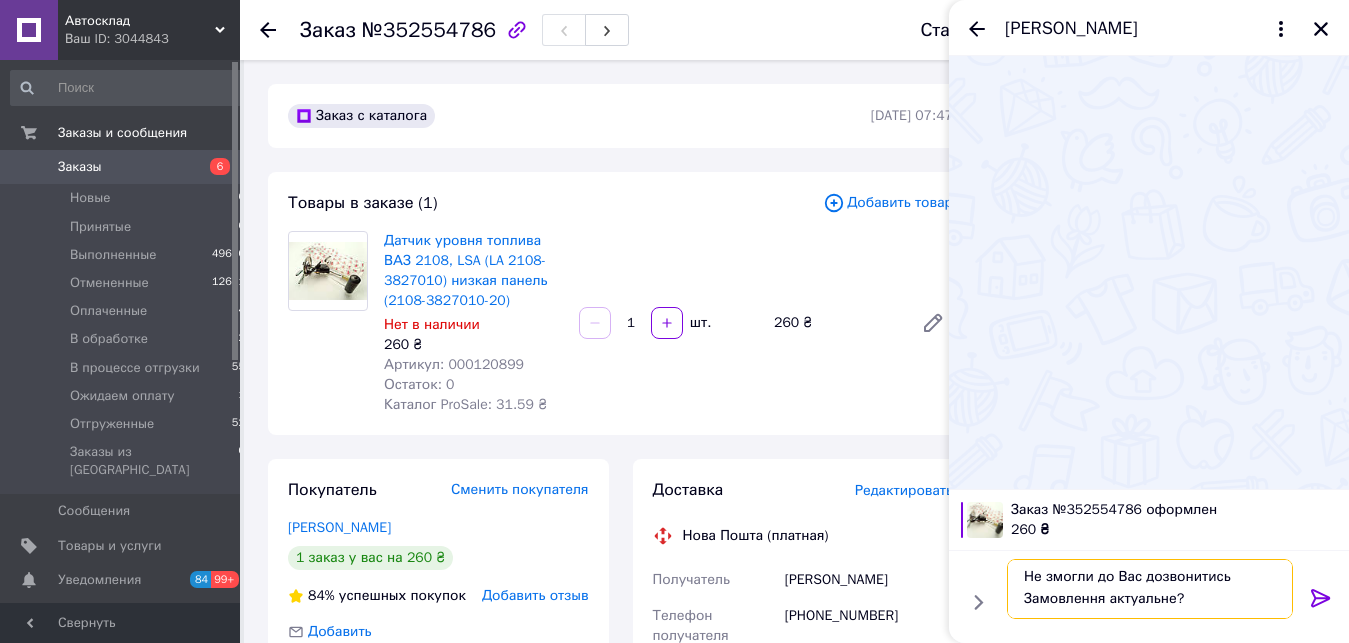 scroll, scrollTop: 38, scrollLeft: 0, axis: vertical 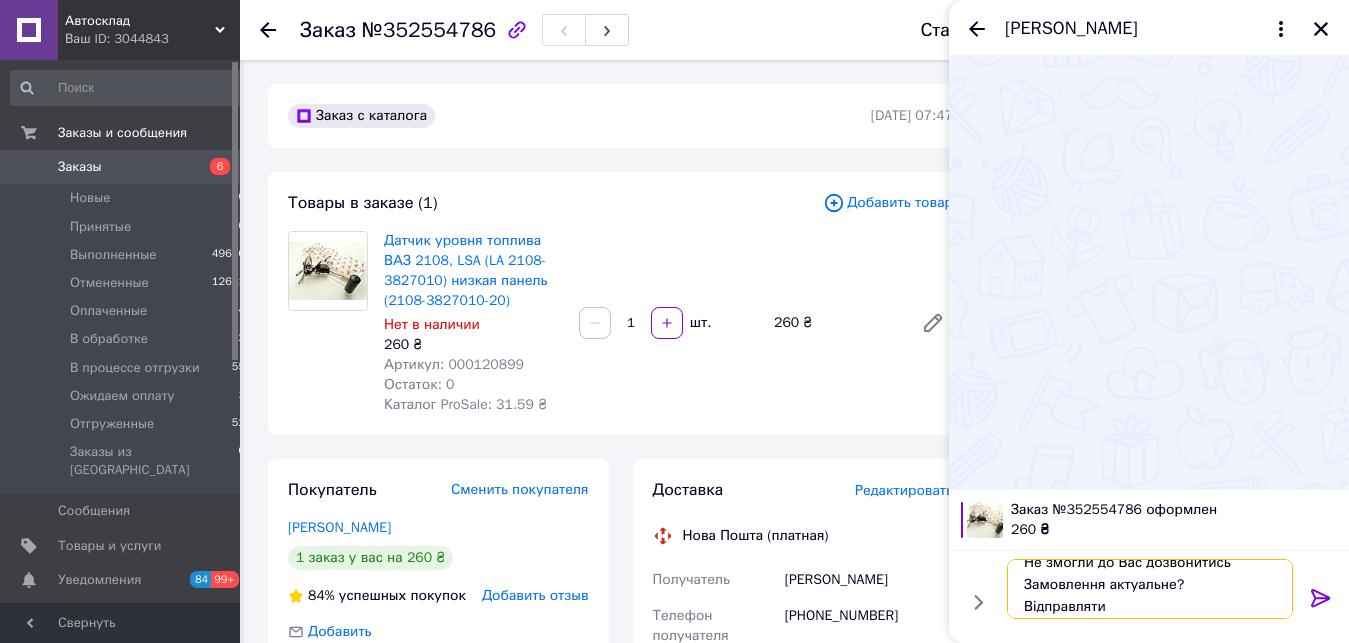 type on "Вітаю
Не змогли до Вас дозвонитись
Замовлення актуальне?
Відправляти?" 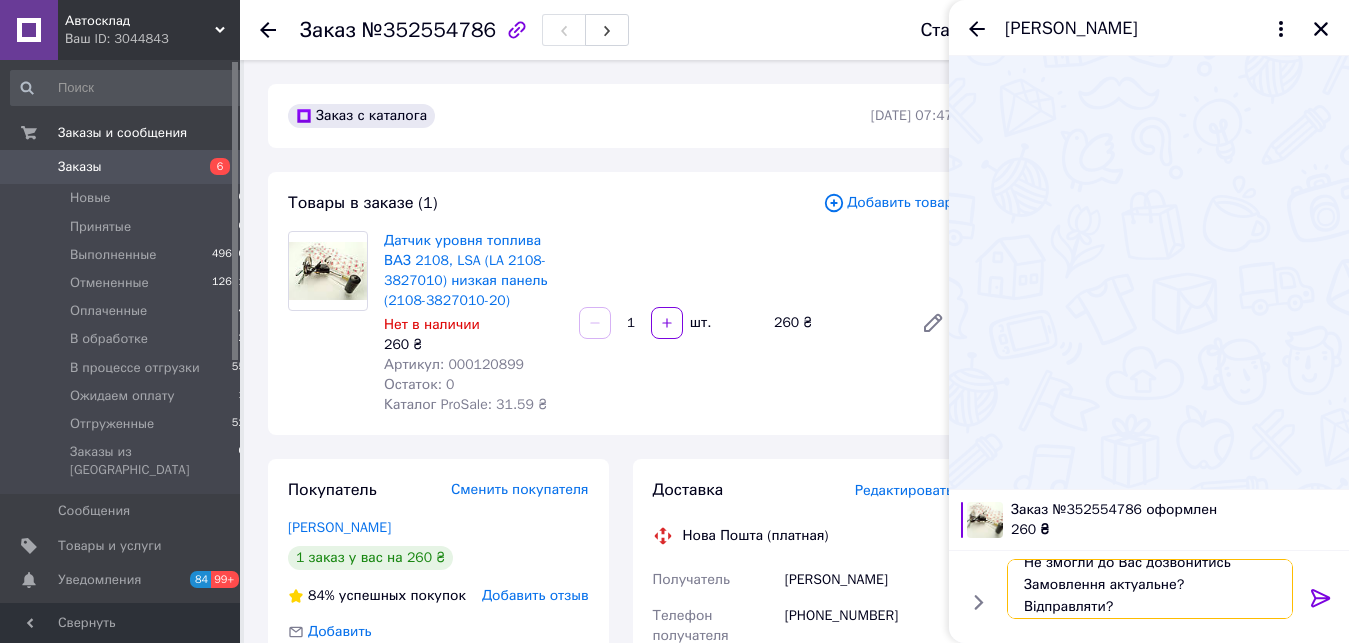 type 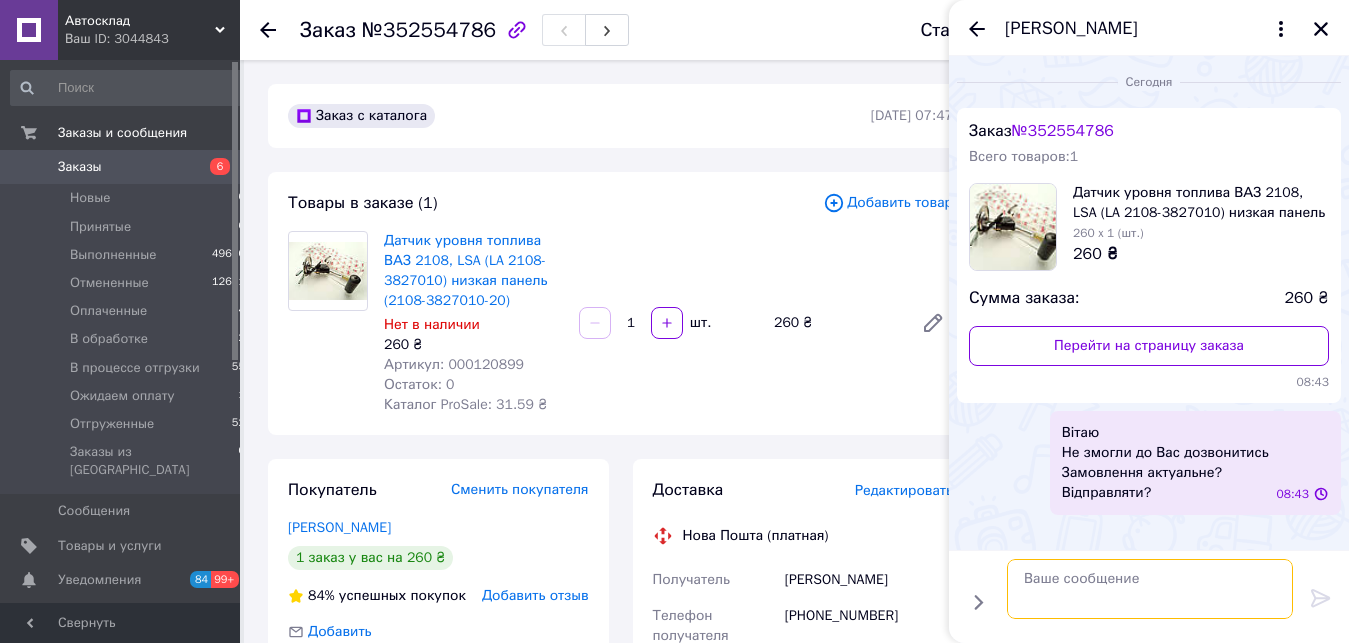 scroll, scrollTop: 0, scrollLeft: 0, axis: both 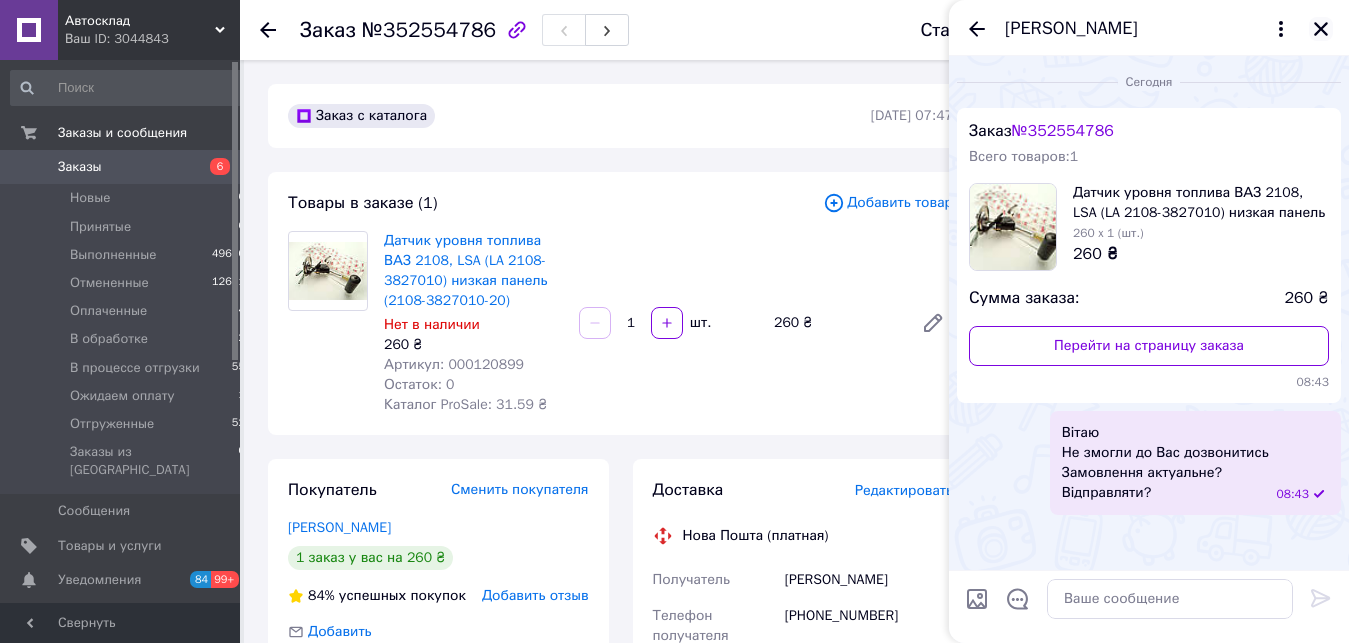 click 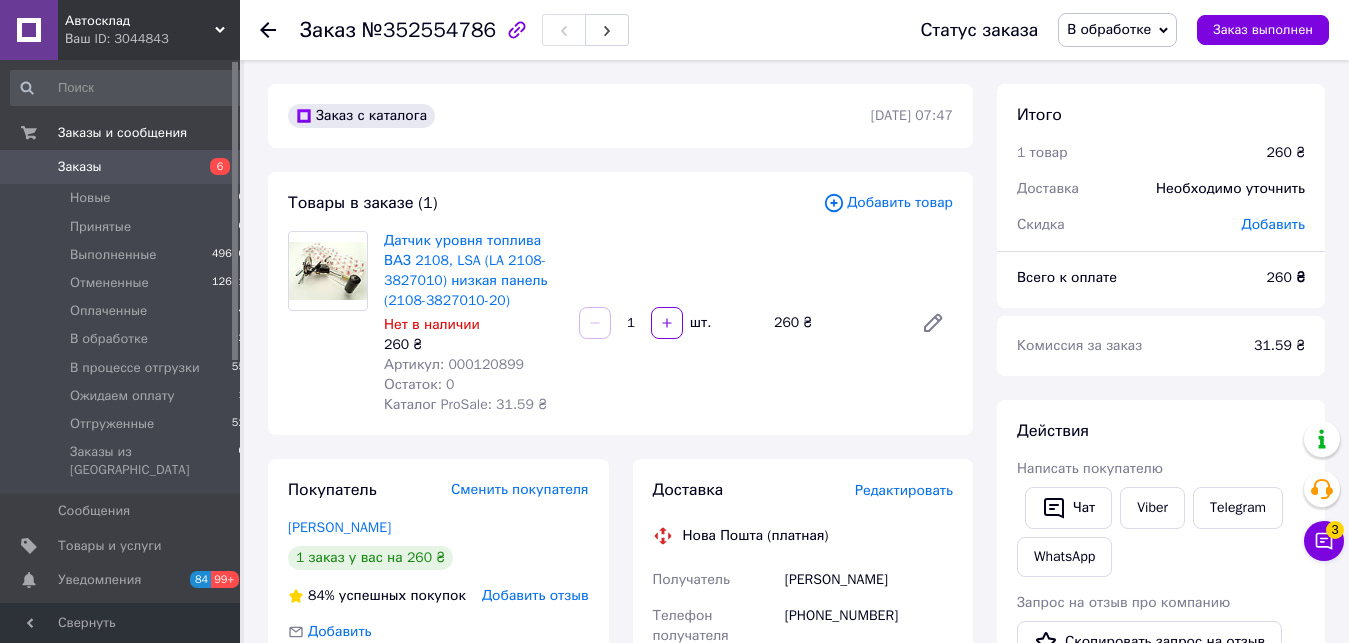 click on "Ваш ID: 3044843" at bounding box center (152, 39) 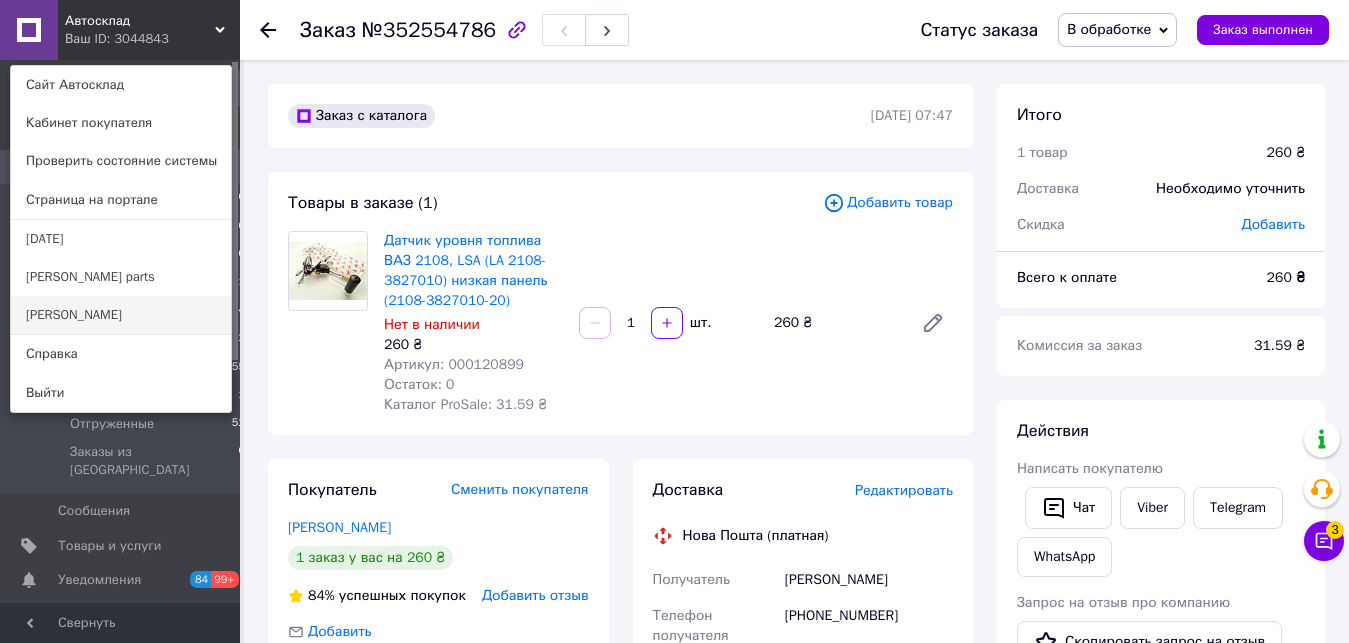 click on "[PERSON_NAME]" at bounding box center [121, 315] 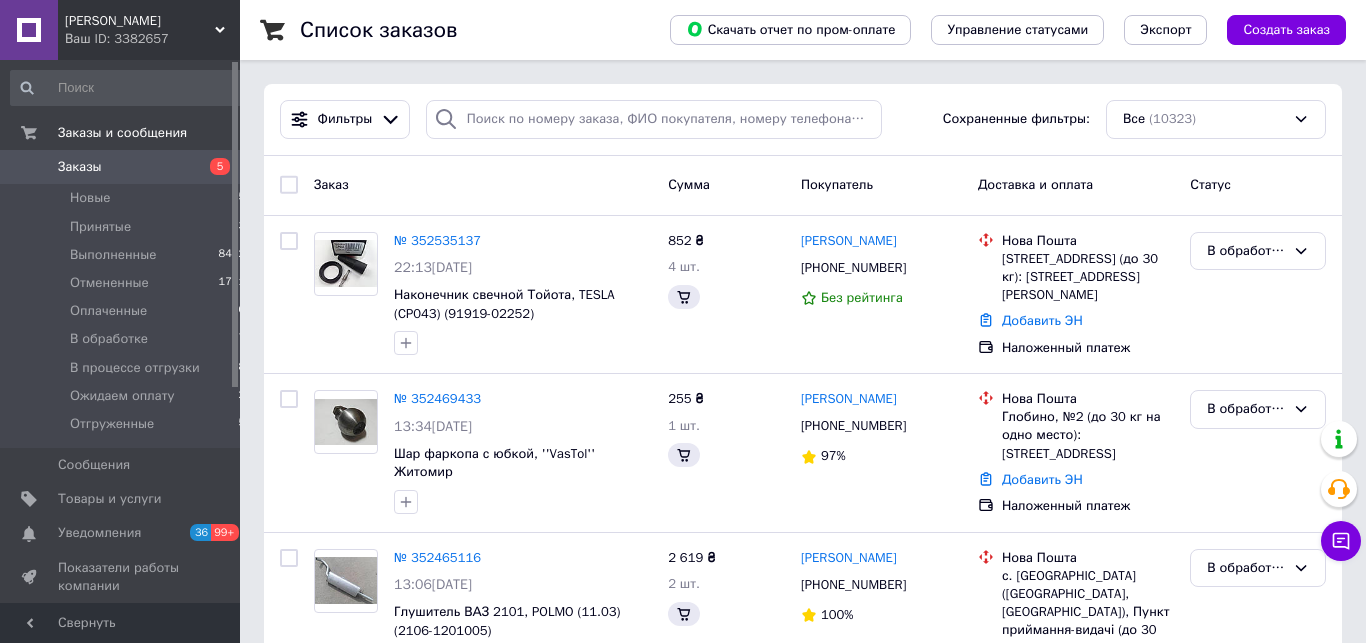 scroll, scrollTop: 0, scrollLeft: 0, axis: both 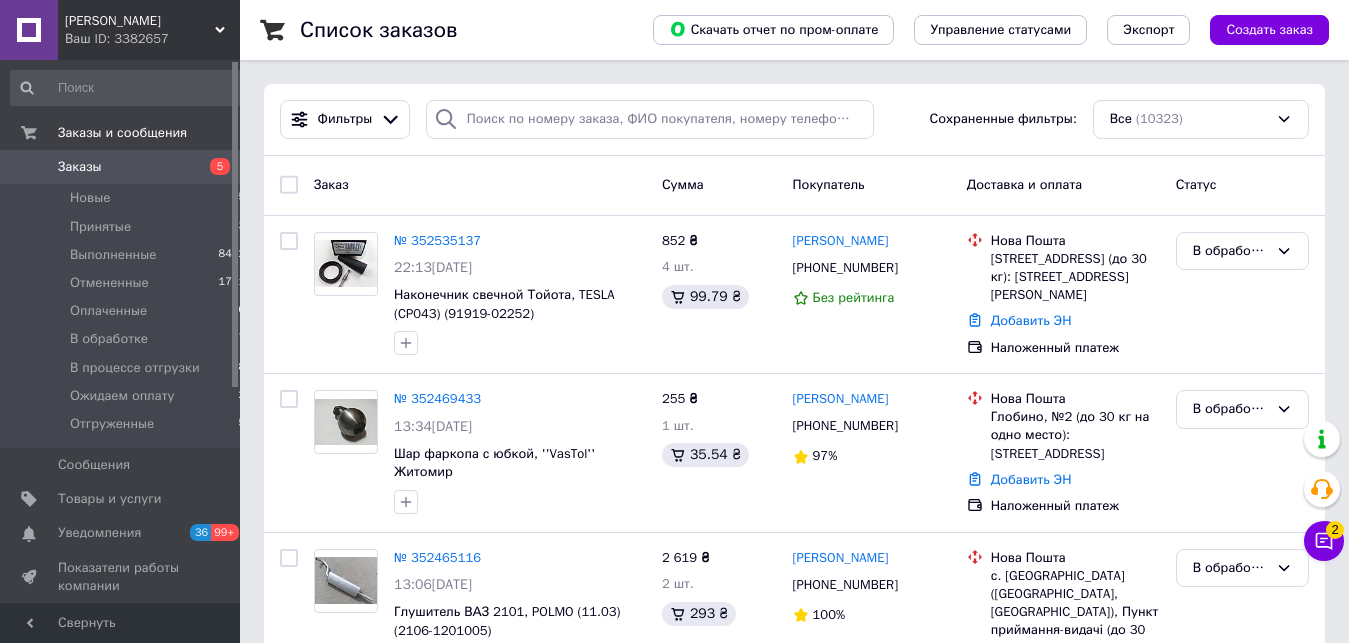 click on "Чат с покупателем 2" at bounding box center [1324, 541] 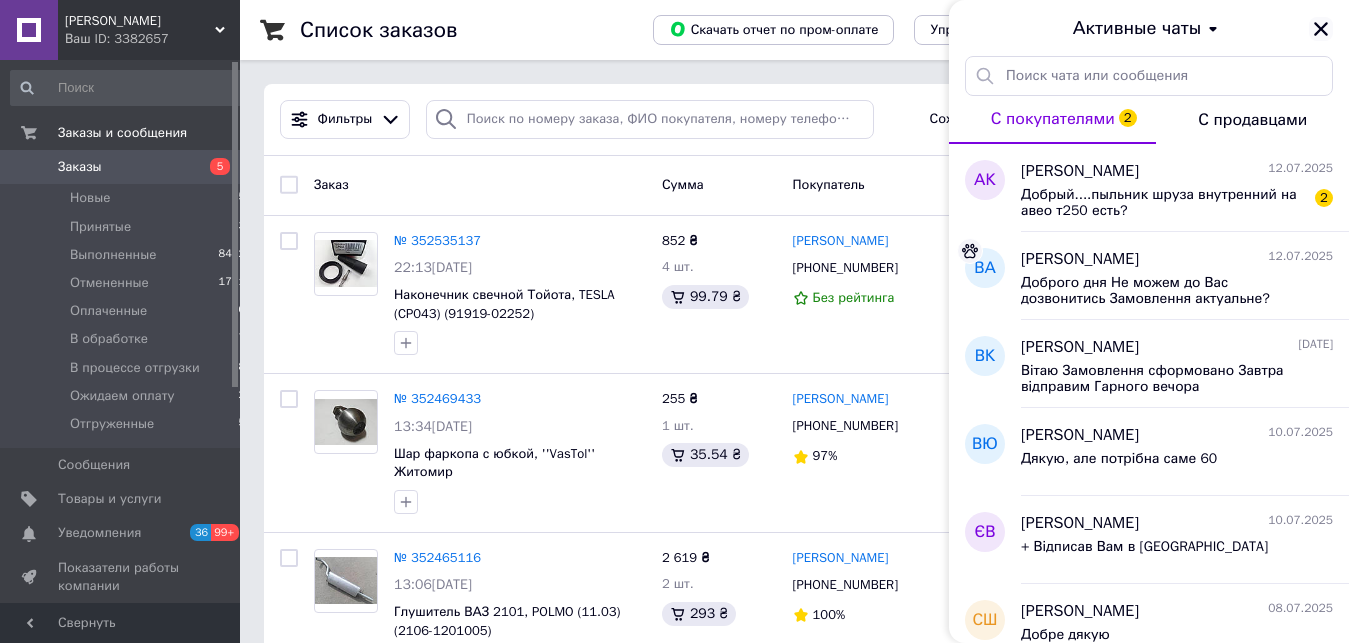 click 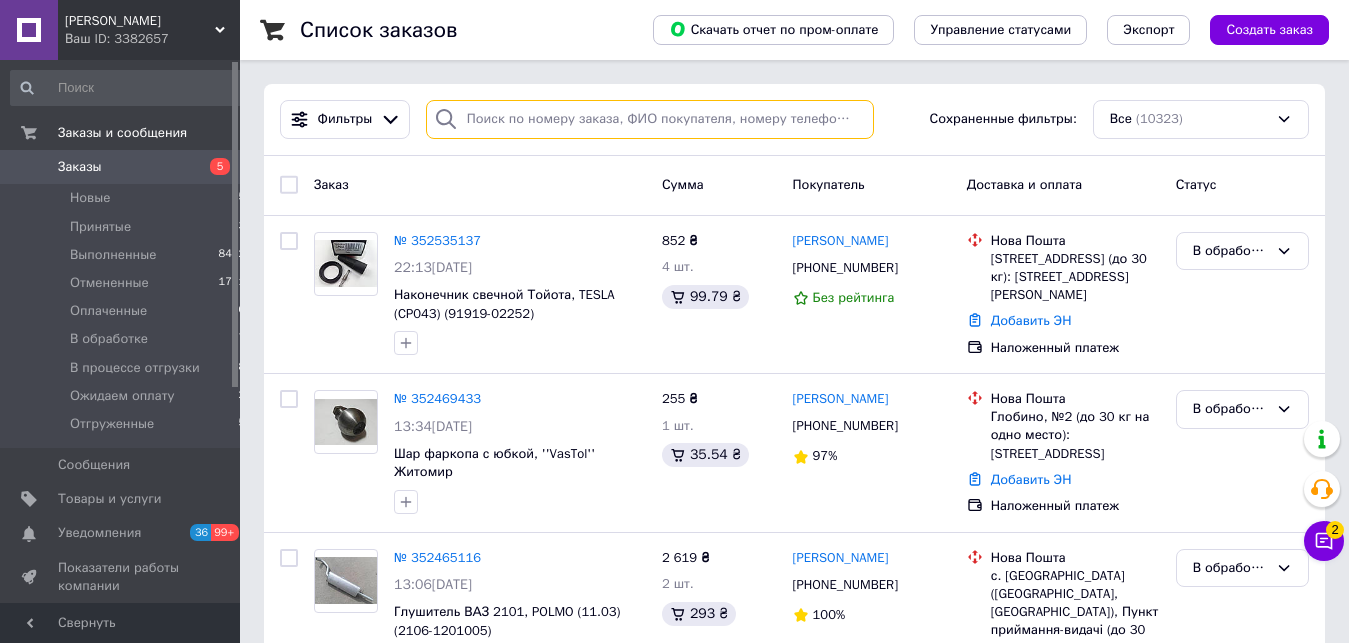 click at bounding box center (650, 119) 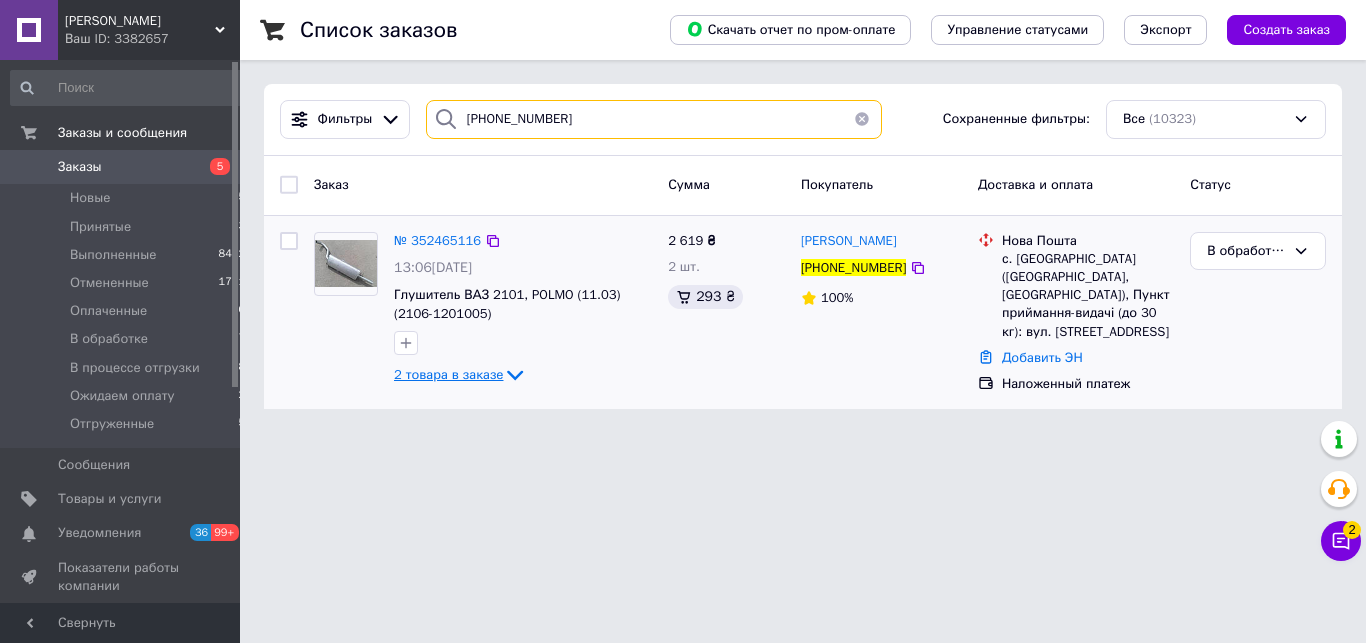 type on "+380688564766" 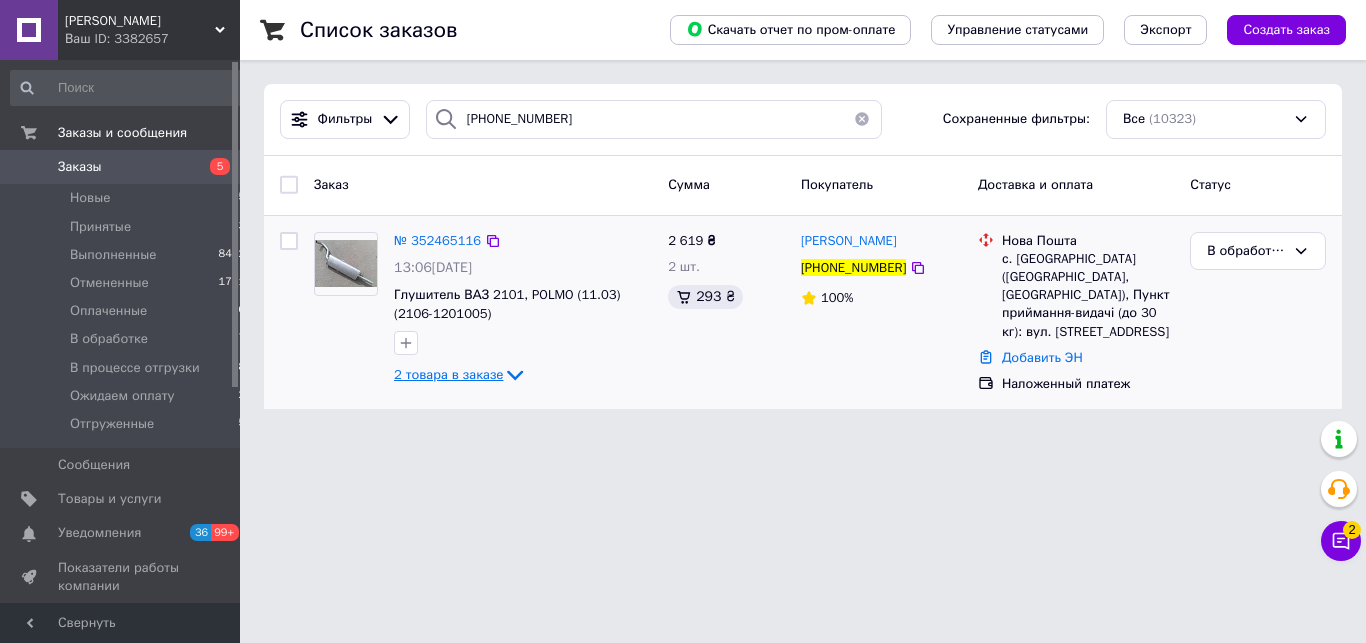 click 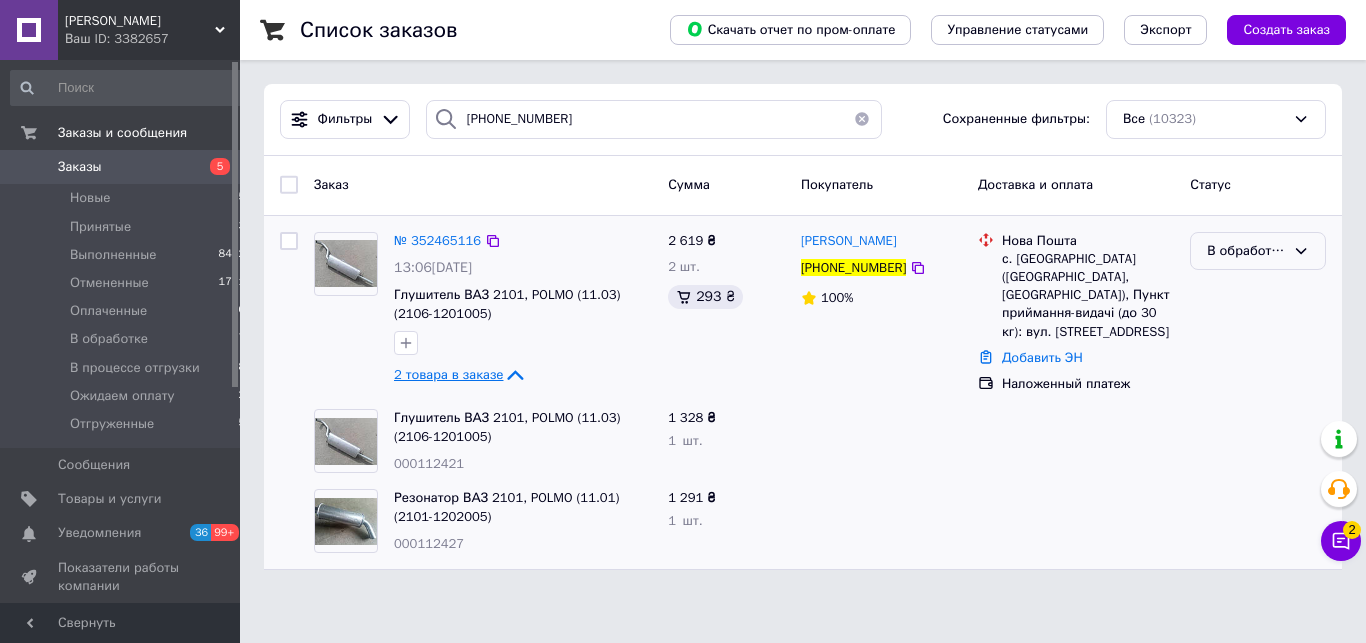 click on "В обработке" at bounding box center (1246, 251) 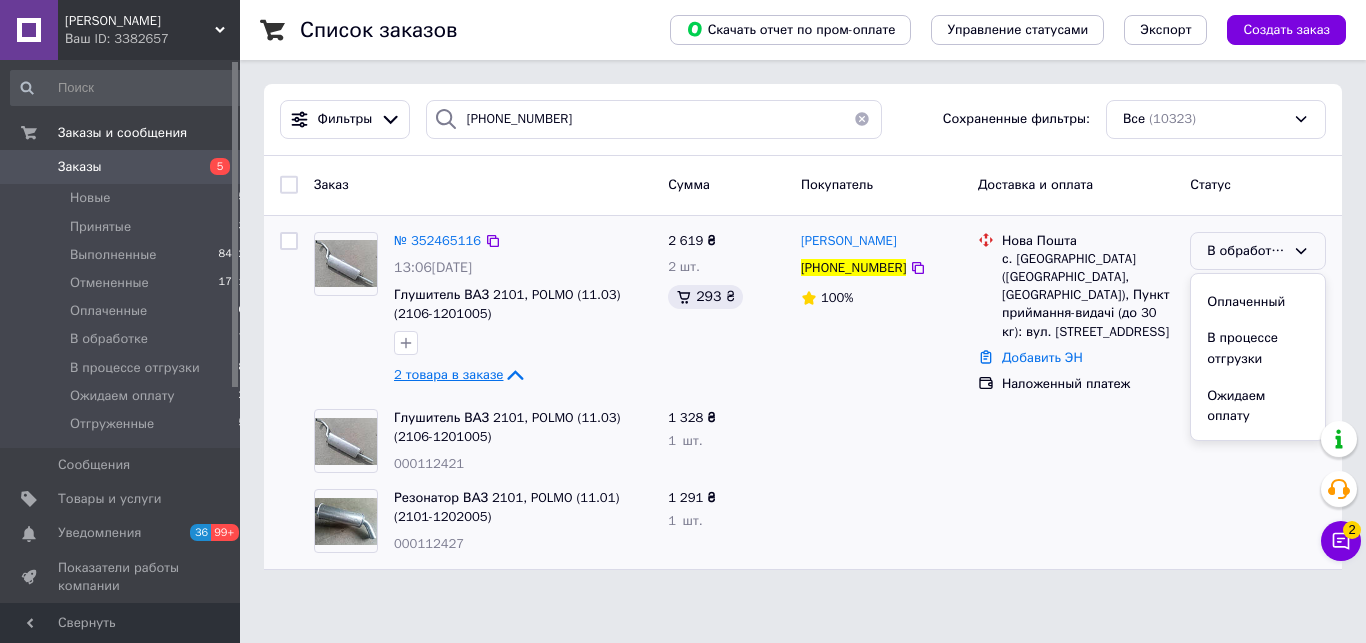 scroll, scrollTop: 102, scrollLeft: 0, axis: vertical 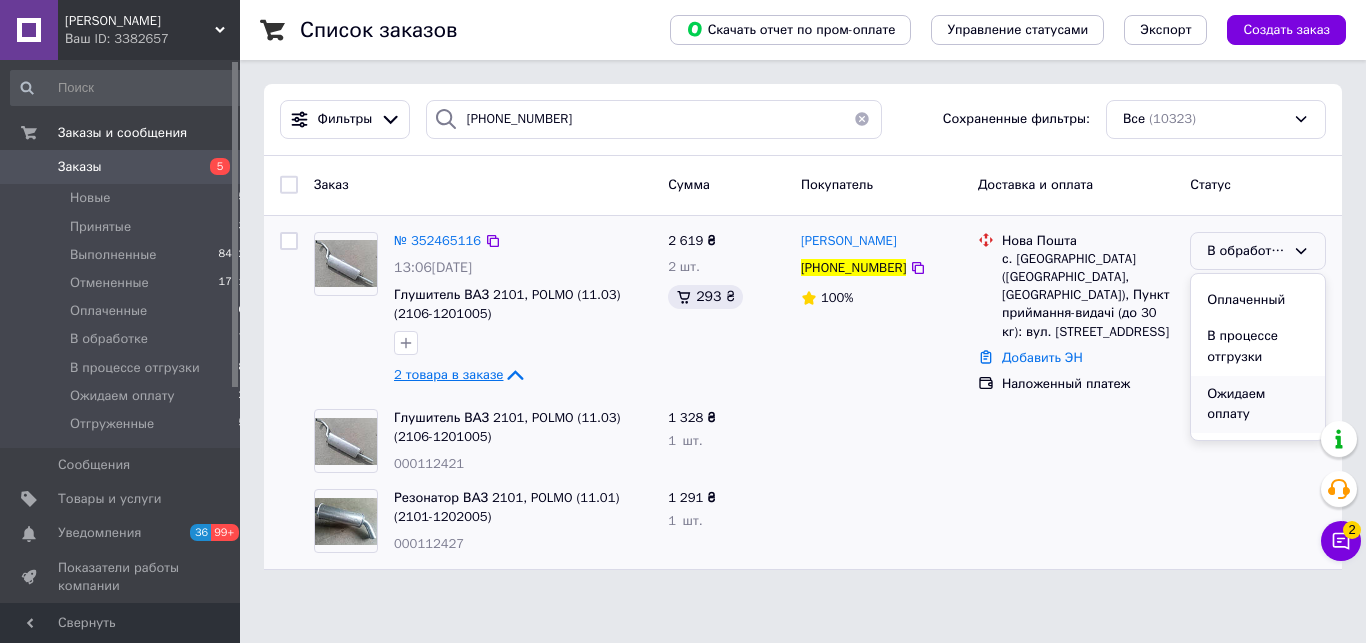 click on "Ожидаем оплату" at bounding box center (1258, 404) 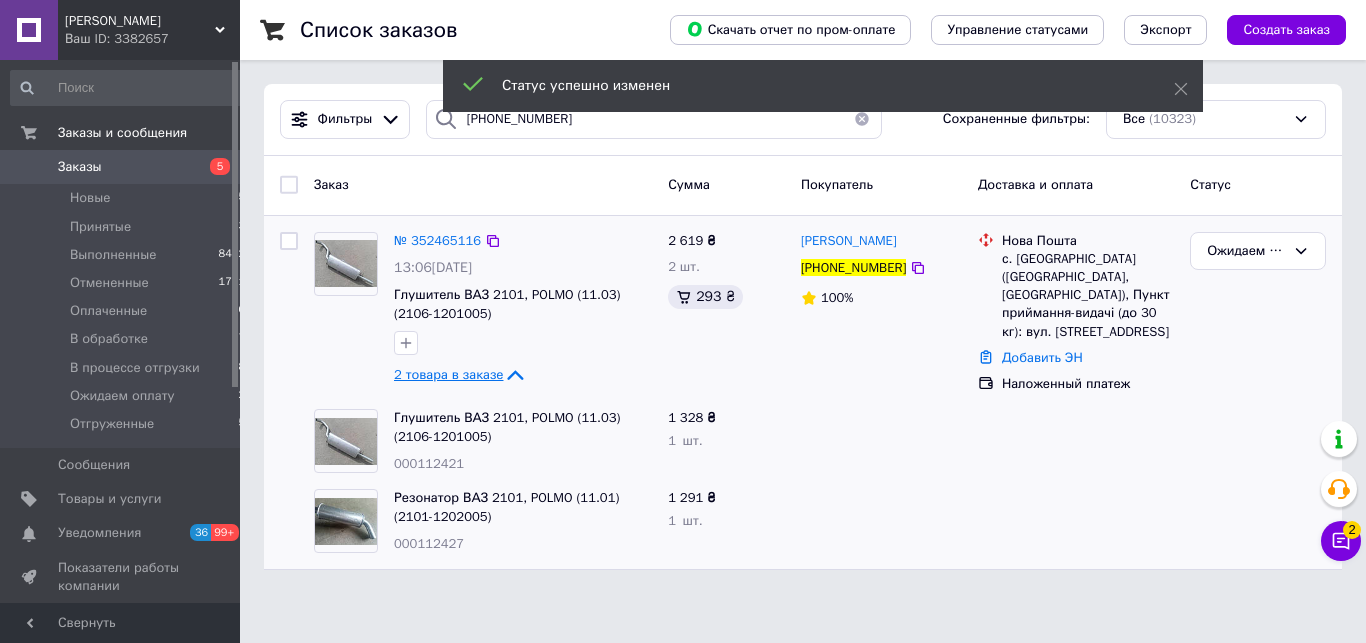 click on "Ваш ID: 3382657" at bounding box center (152, 39) 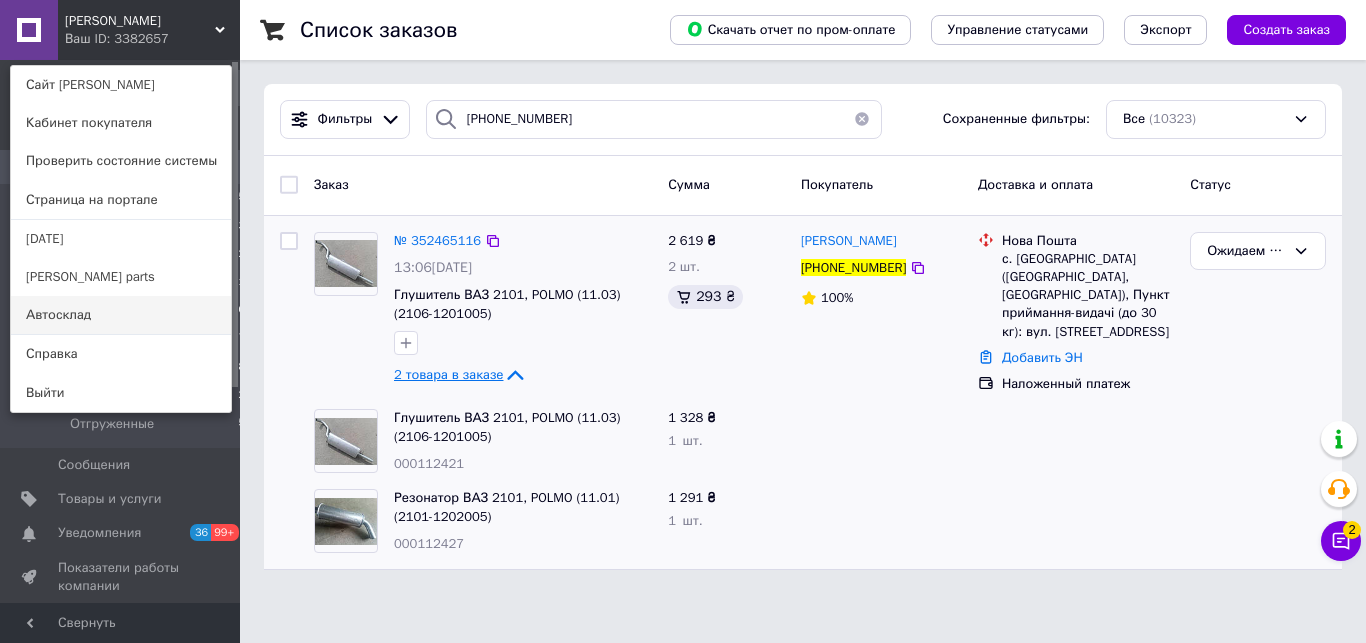 click on "Автосклад" at bounding box center [121, 315] 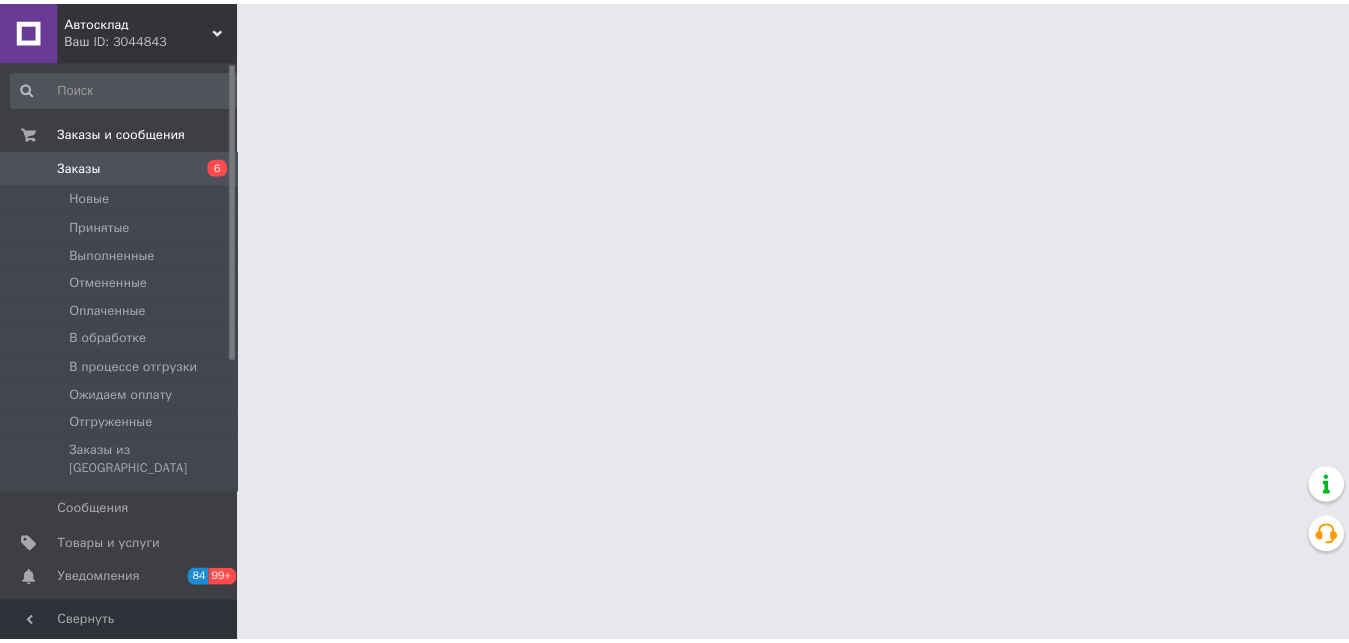 scroll, scrollTop: 0, scrollLeft: 0, axis: both 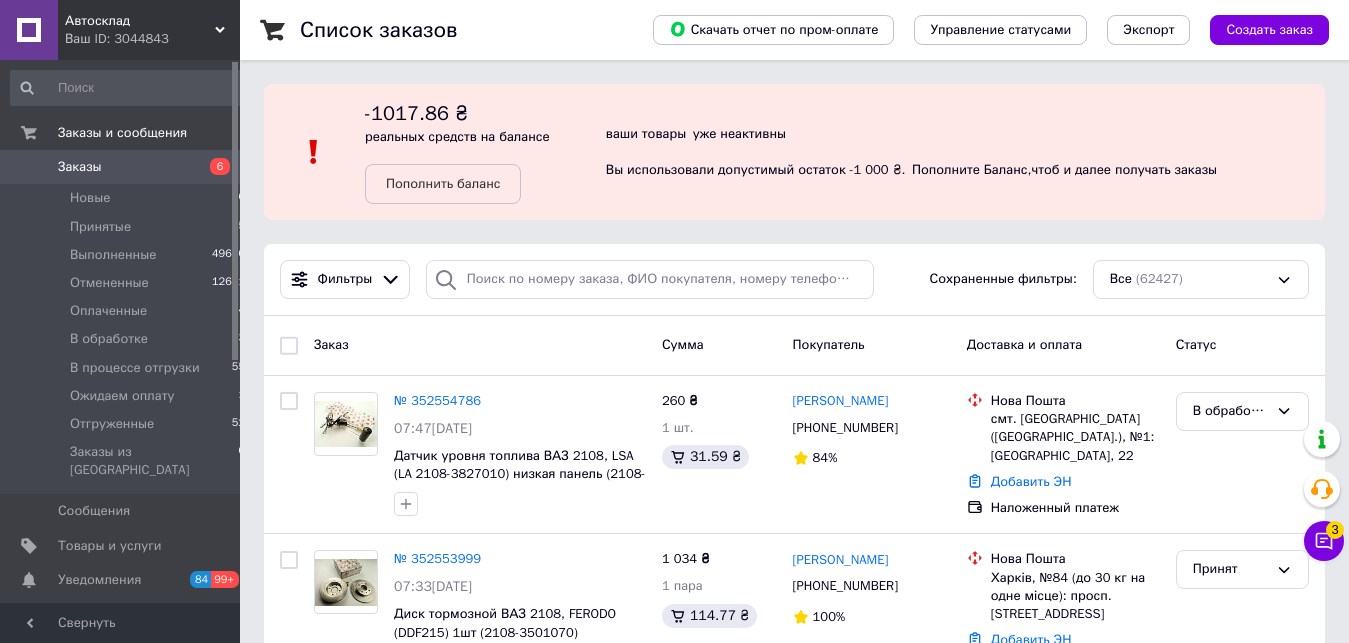 click on "Фильтры Сохраненные фильтры: Все (62427)" at bounding box center (794, 280) 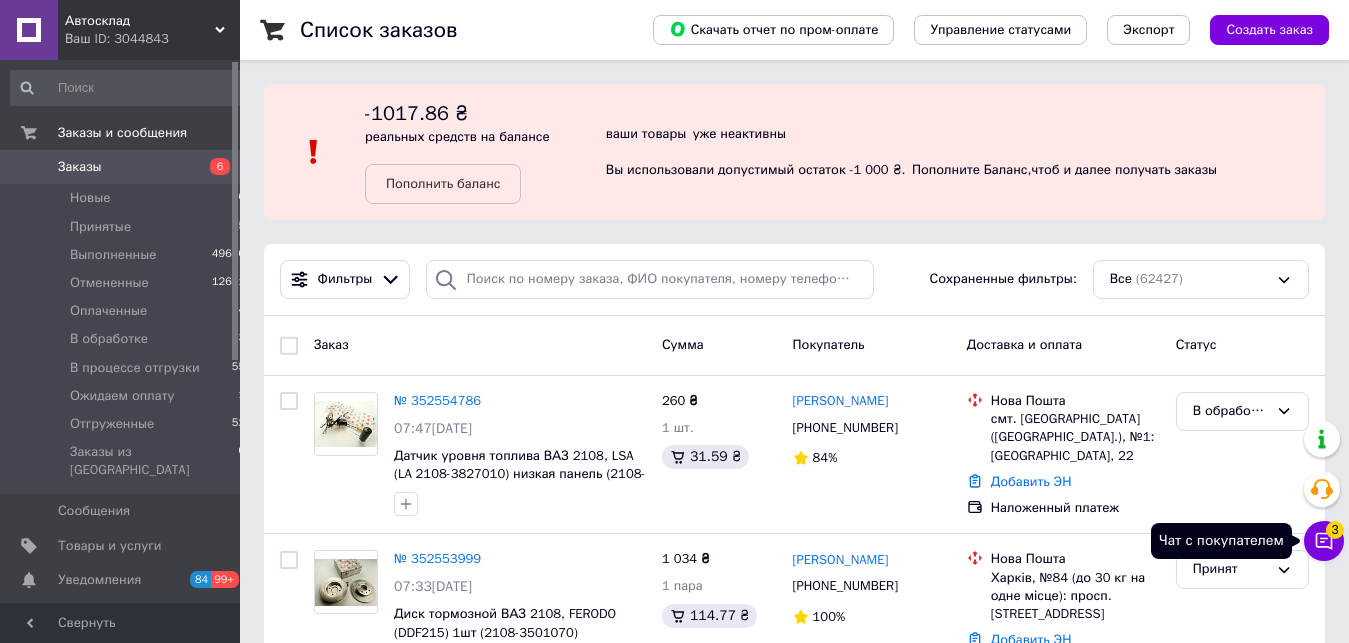click on "3" at bounding box center (1335, 530) 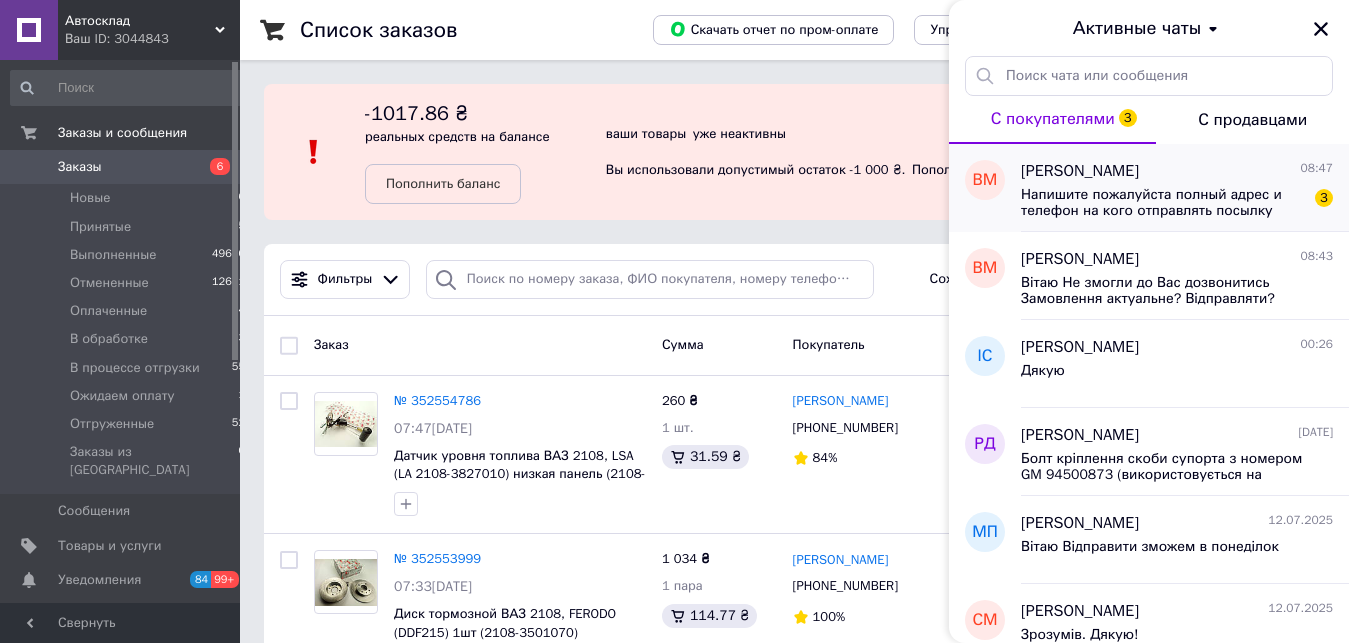 click on "Напишите пожалуйста полный адрес и телефон на кого отправлять посылку" at bounding box center (1163, 203) 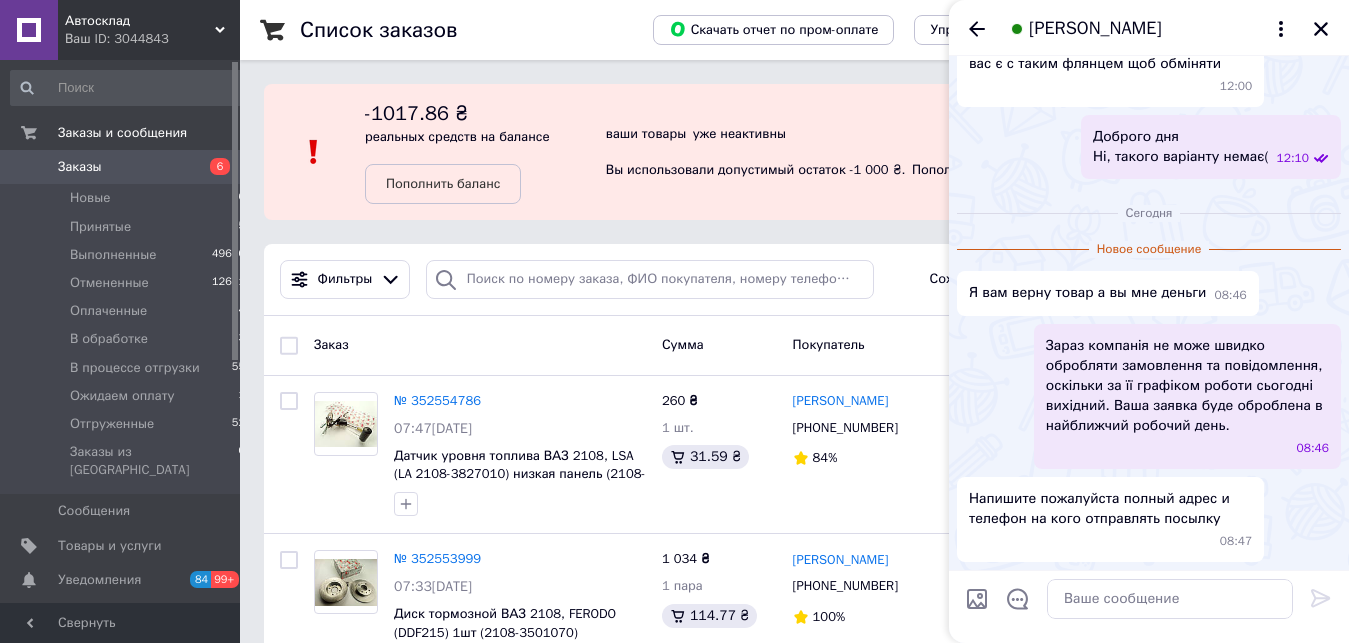 scroll, scrollTop: 1393, scrollLeft: 0, axis: vertical 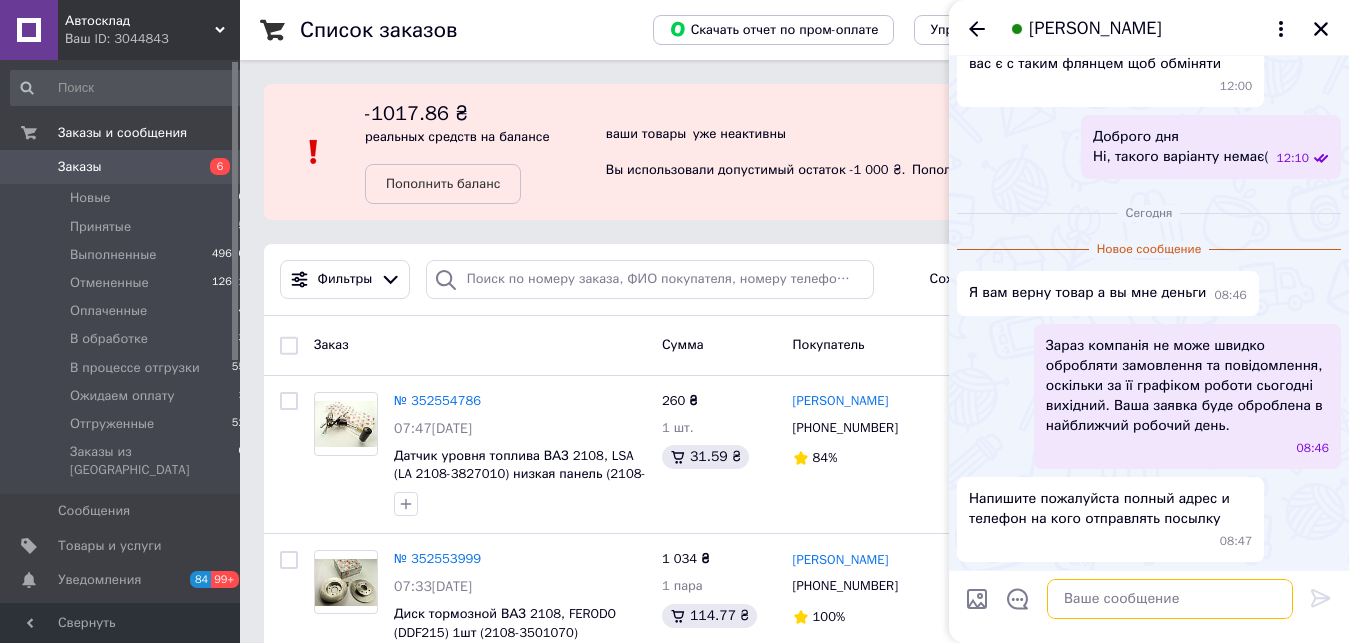 click at bounding box center [1170, 599] 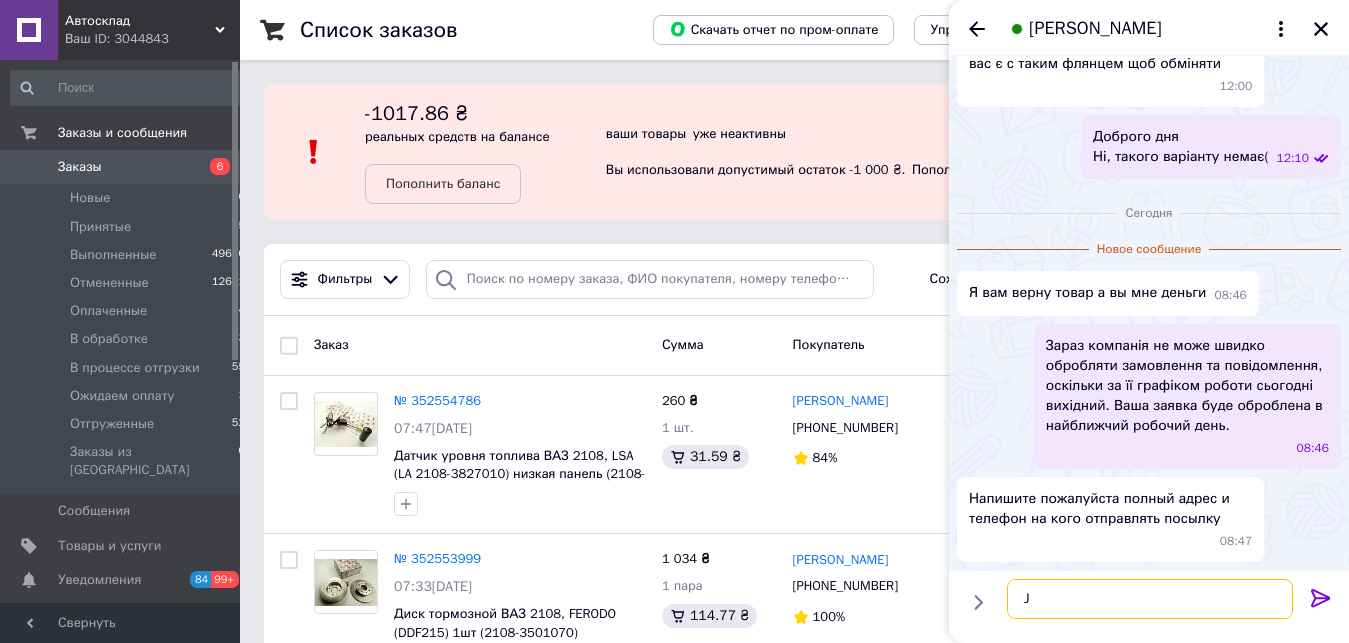 type 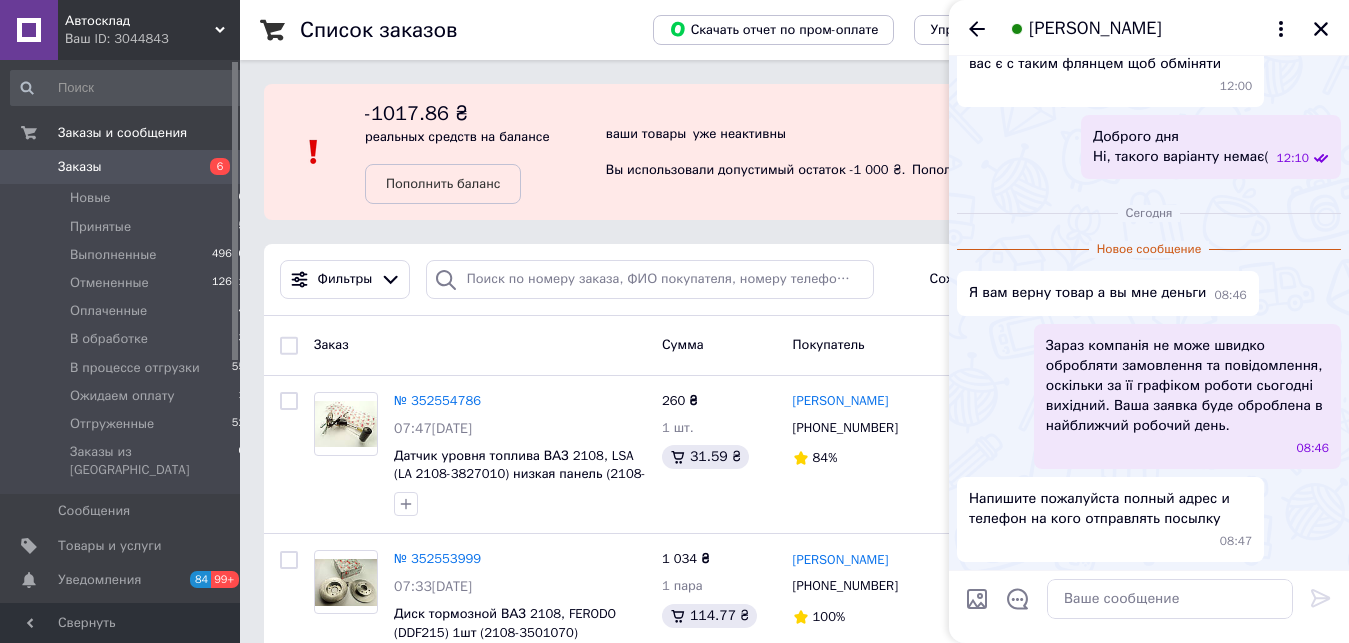 click on "[PERSON_NAME]" at bounding box center (1095, 29) 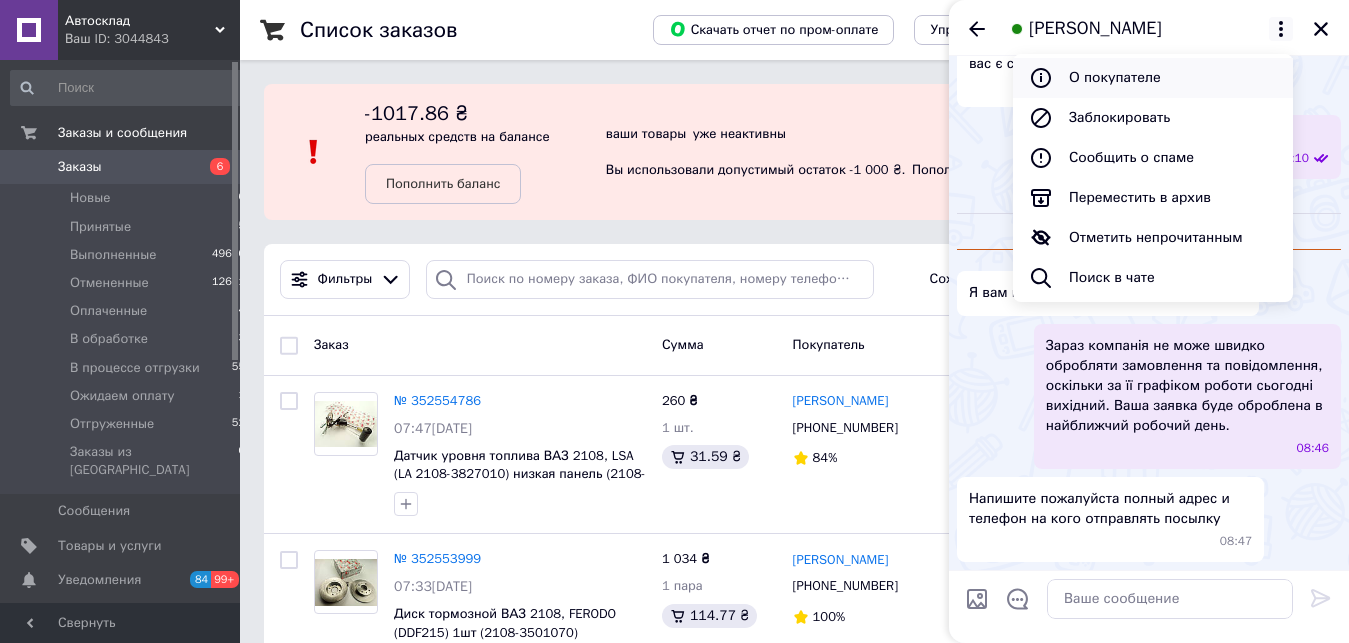 click on "О покупателе" at bounding box center (1153, 78) 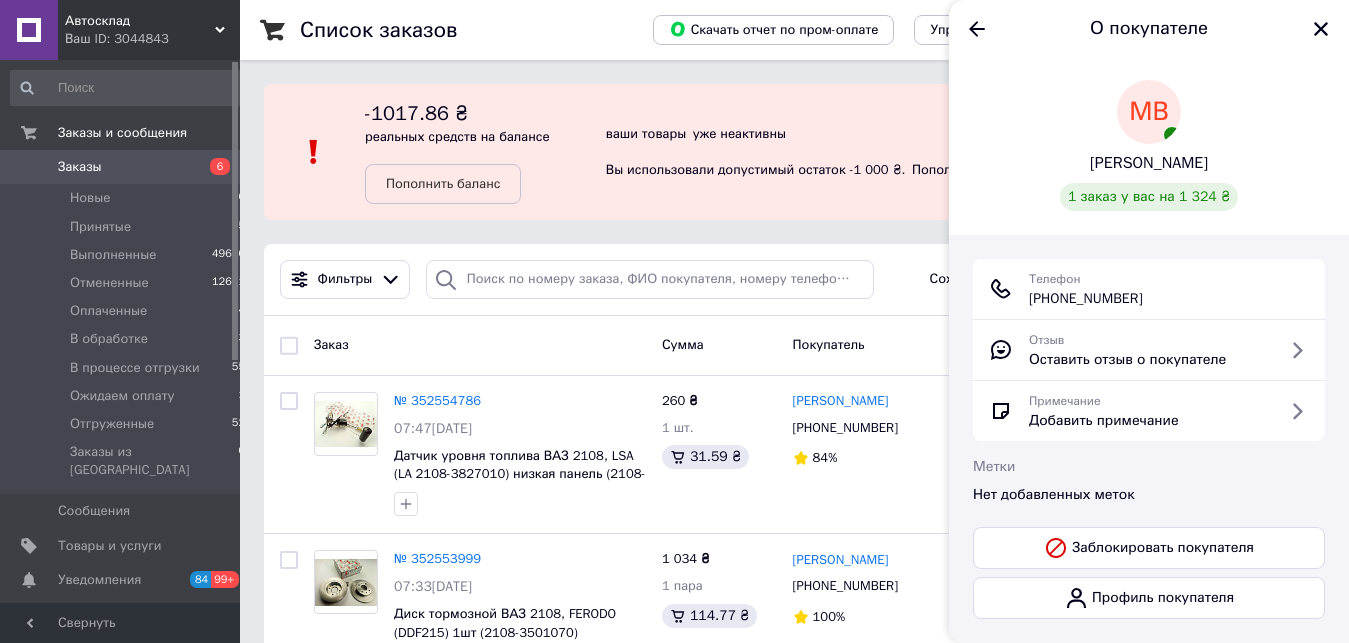 drag, startPoint x: 1030, startPoint y: 299, endPoint x: 1172, endPoint y: 302, distance: 142.0317 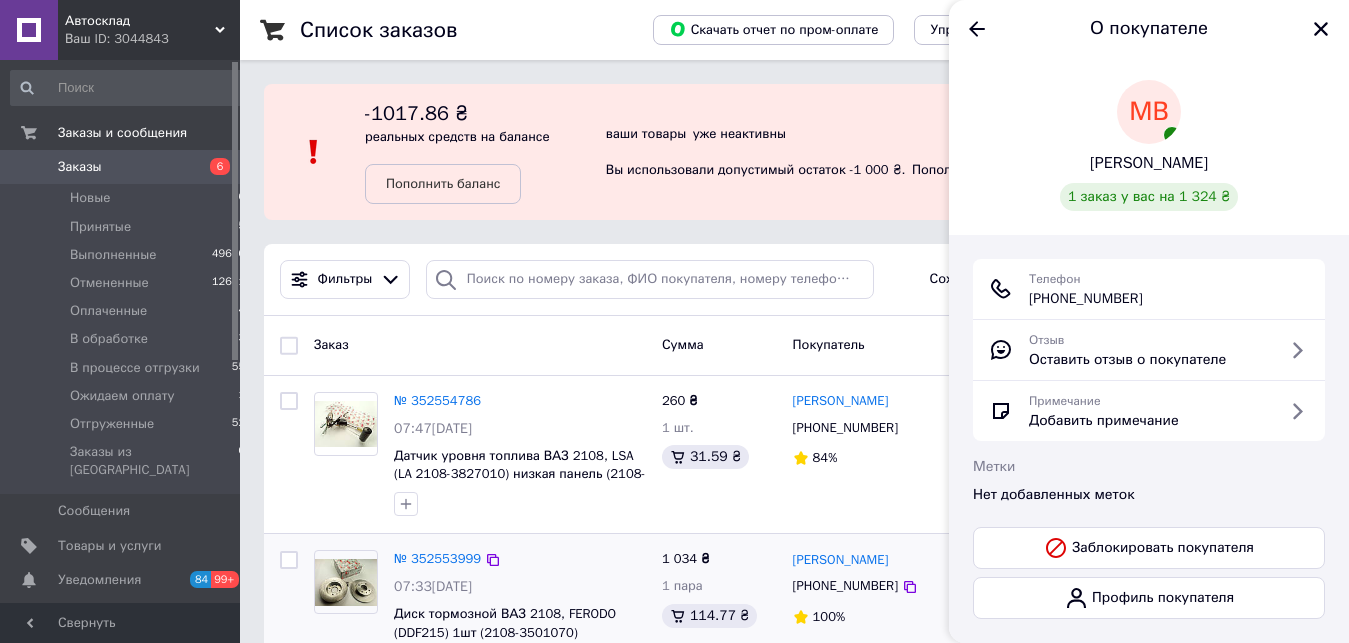 copy on "[PHONE_NUMBER]" 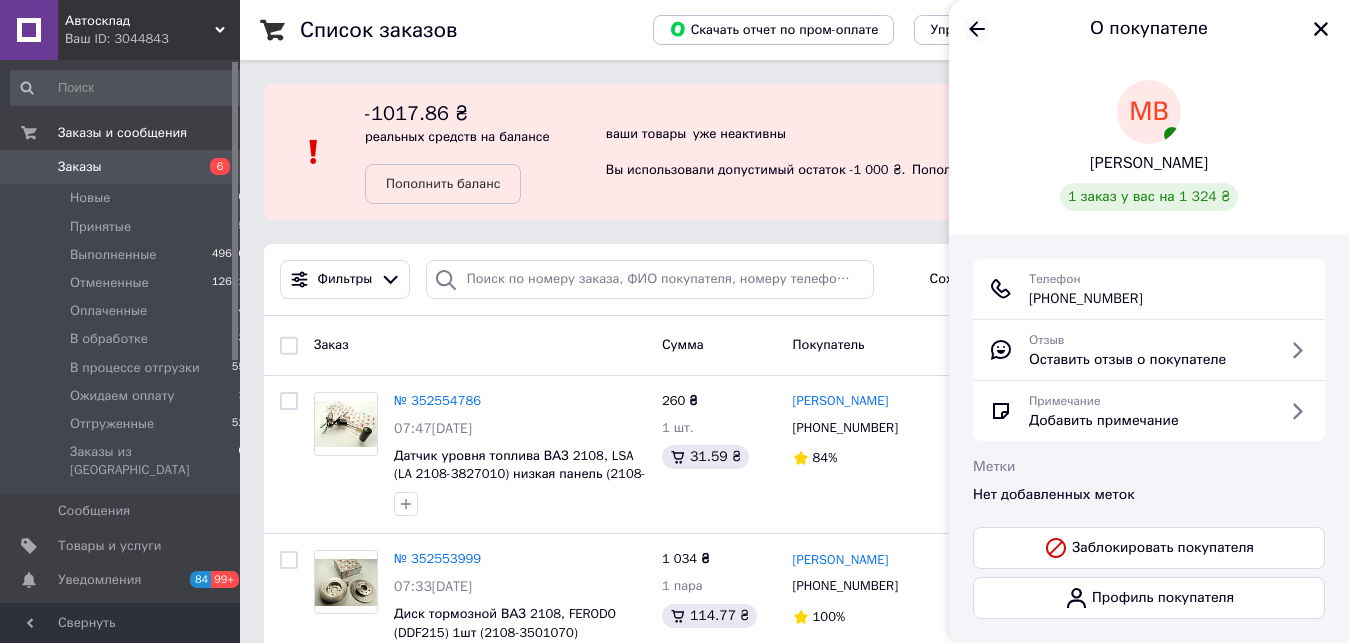 click 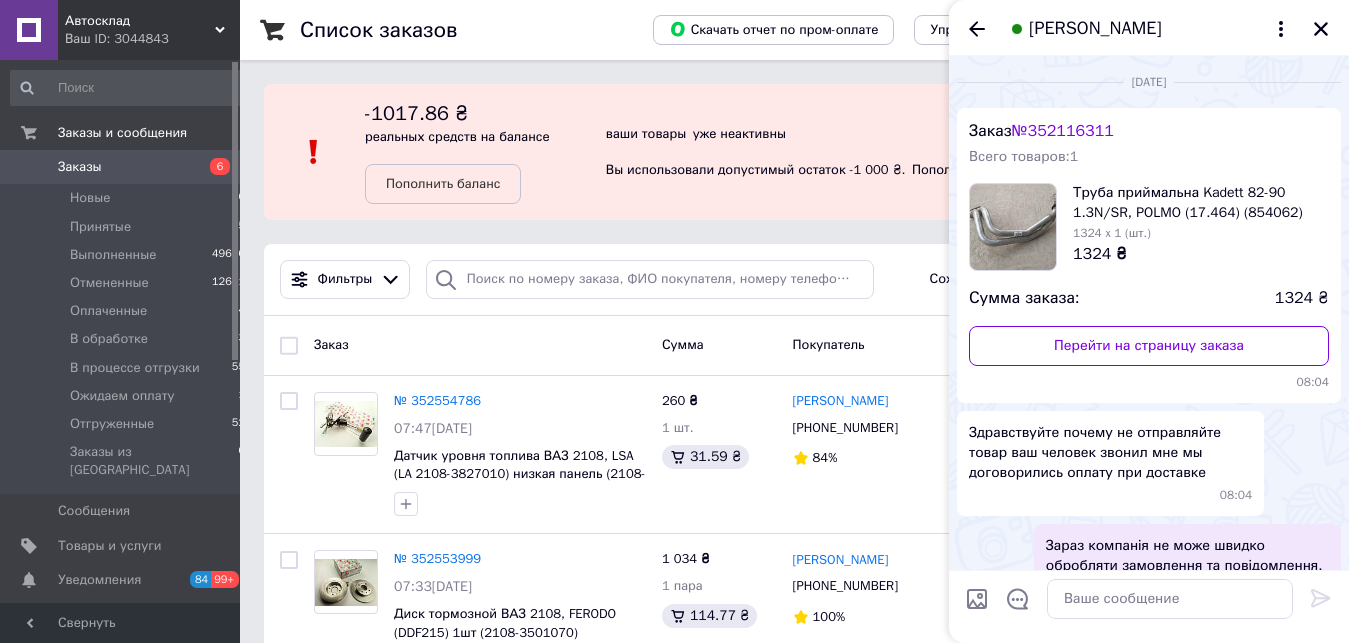 scroll, scrollTop: 1361, scrollLeft: 0, axis: vertical 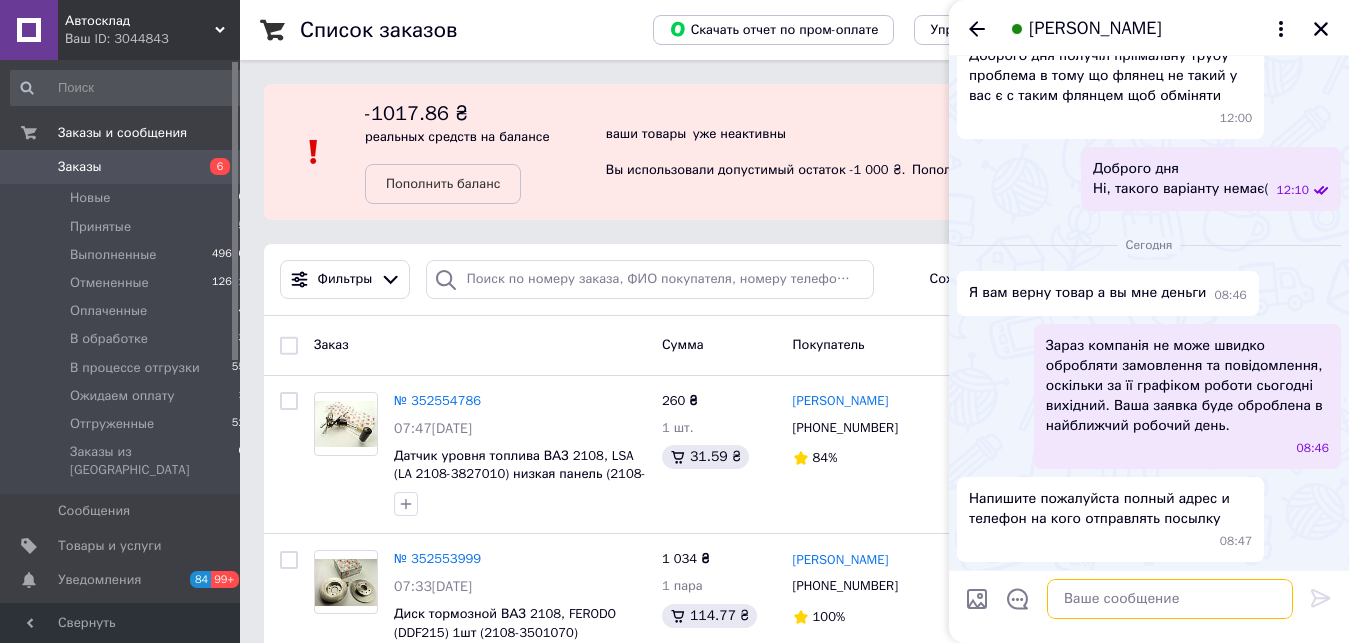 click at bounding box center [1170, 599] 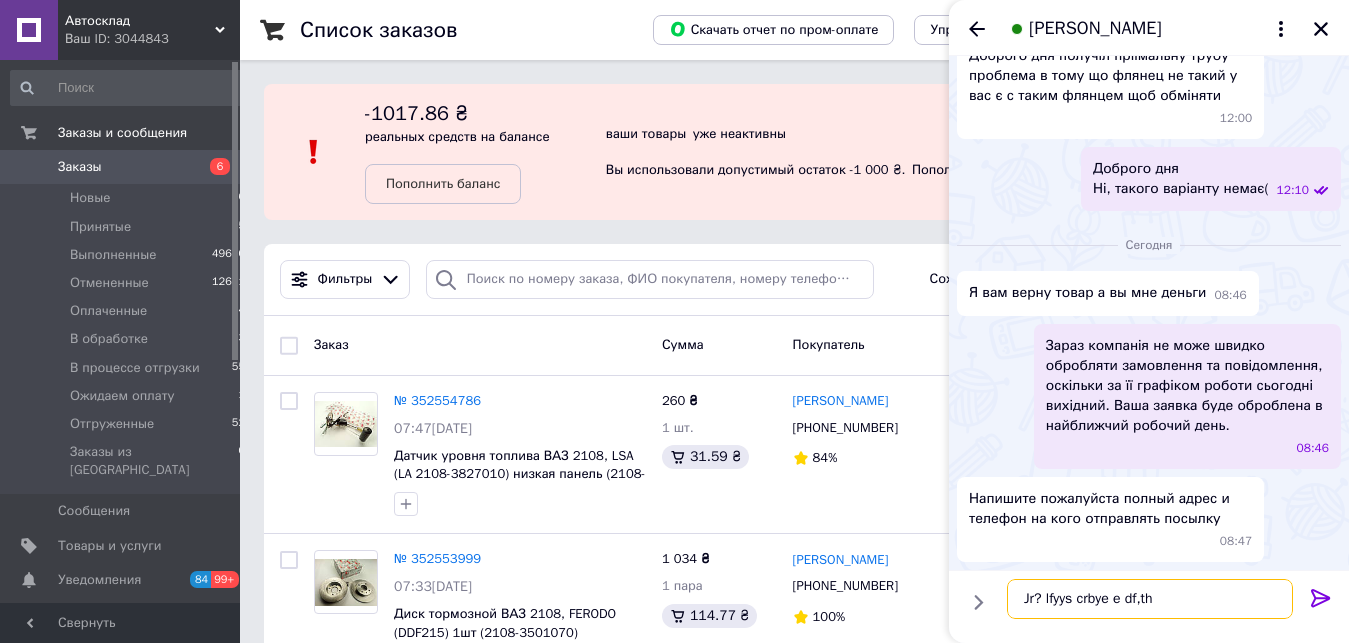 click on "Jr? lfyys crbye e df,th" at bounding box center (1150, 599) 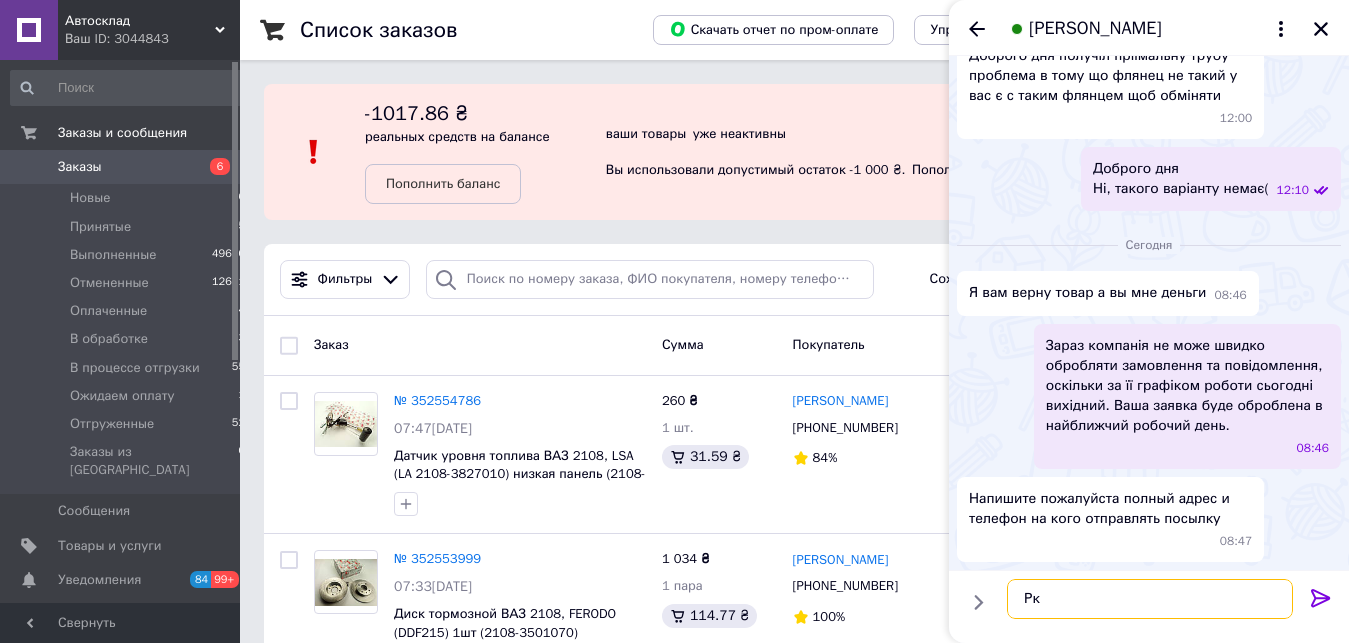 type on "Р" 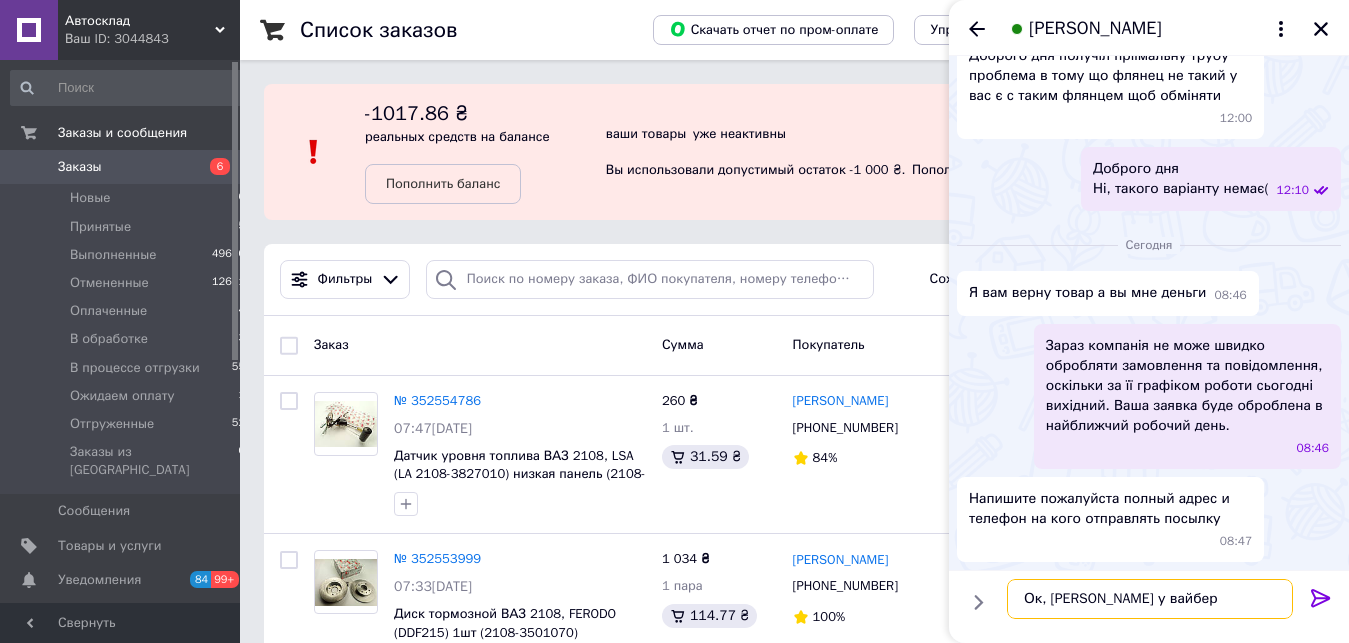type on "Ок, [PERSON_NAME] у вайбер" 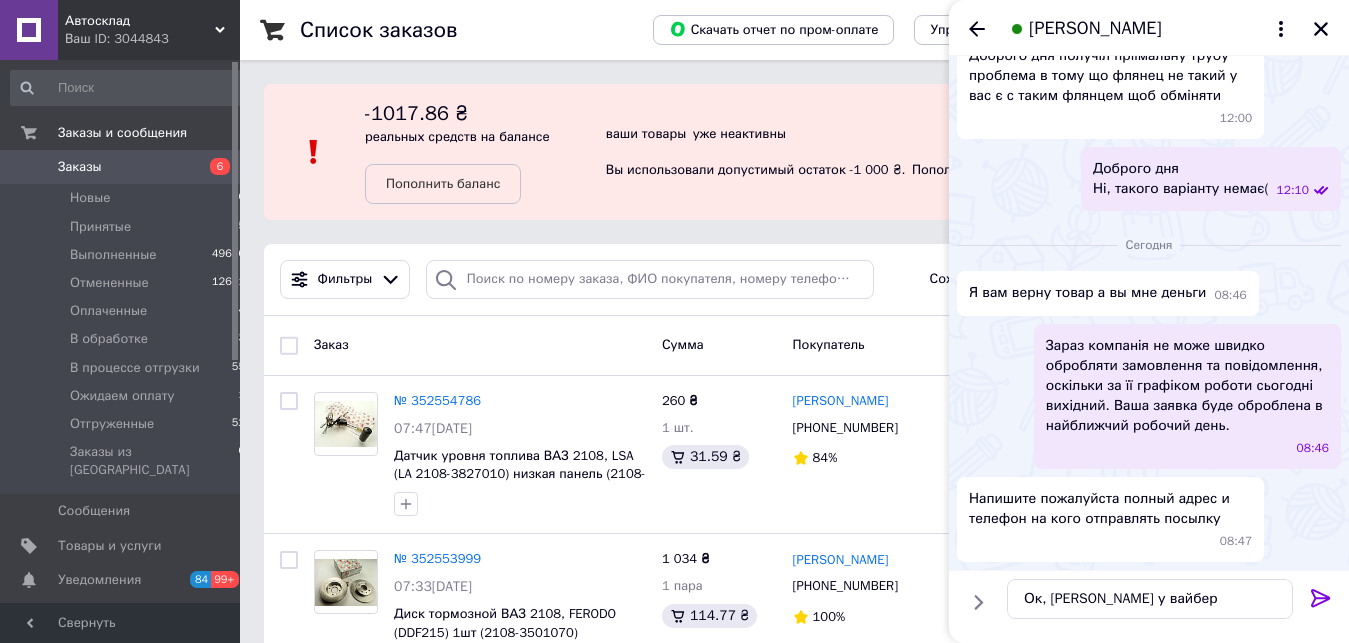 click 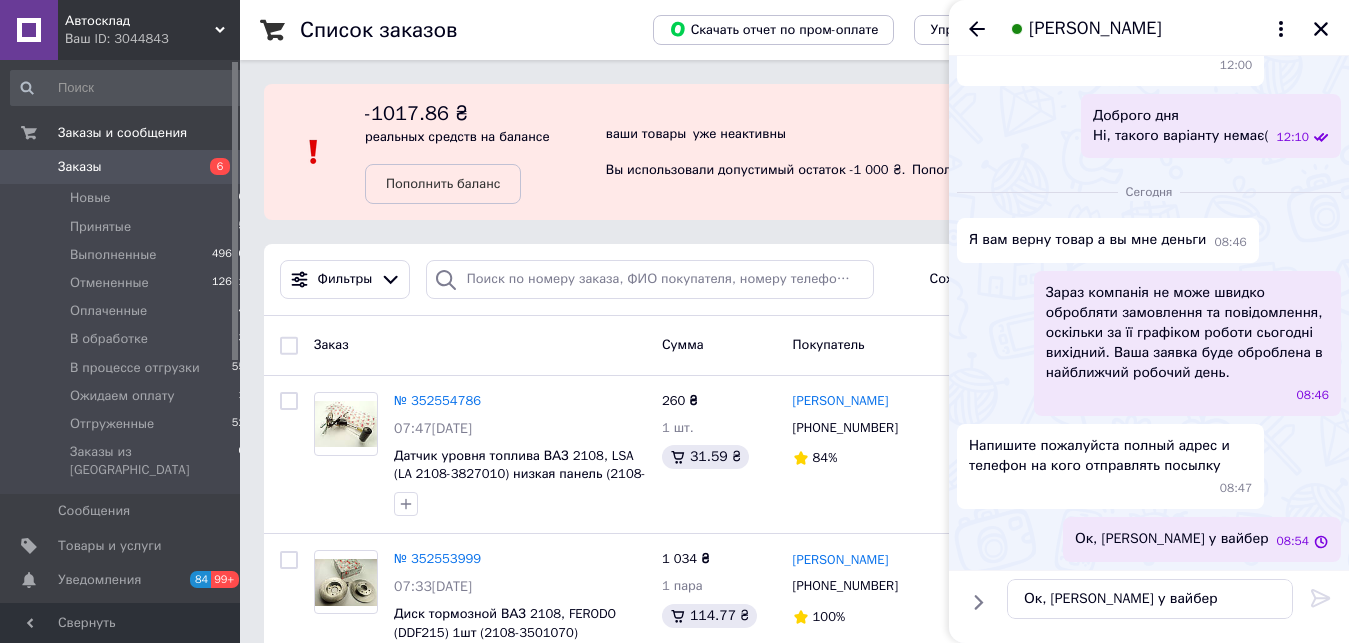 type 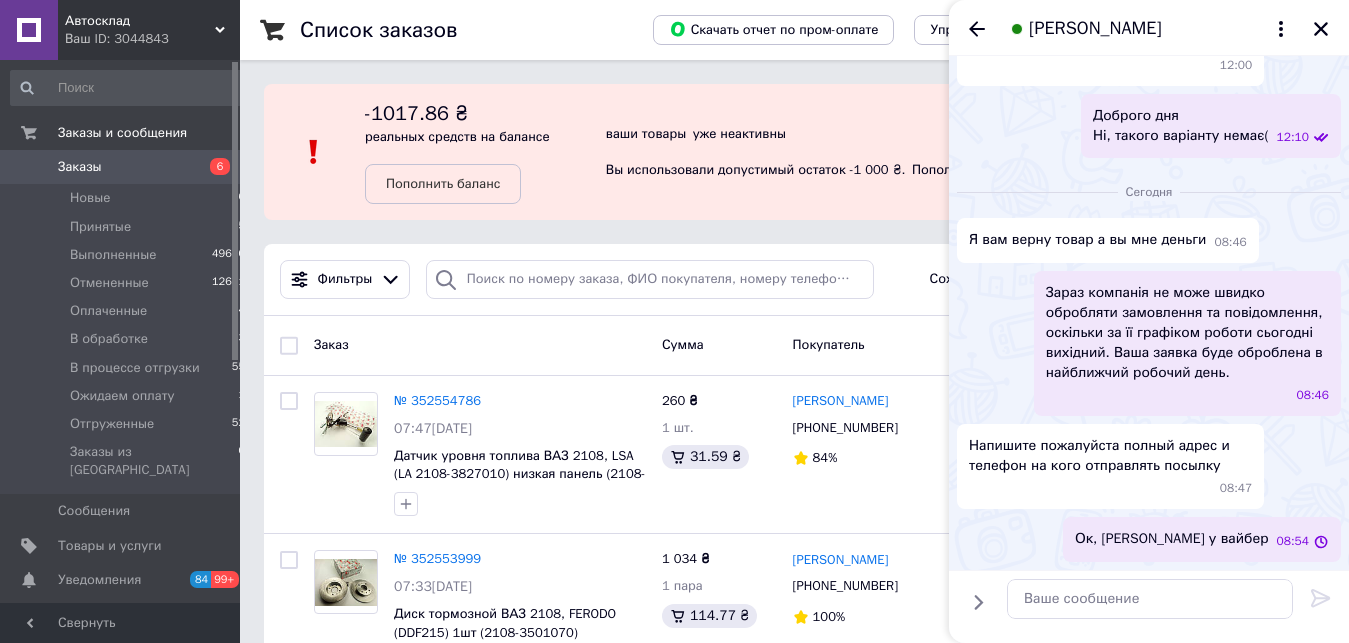 scroll, scrollTop: 1414, scrollLeft: 0, axis: vertical 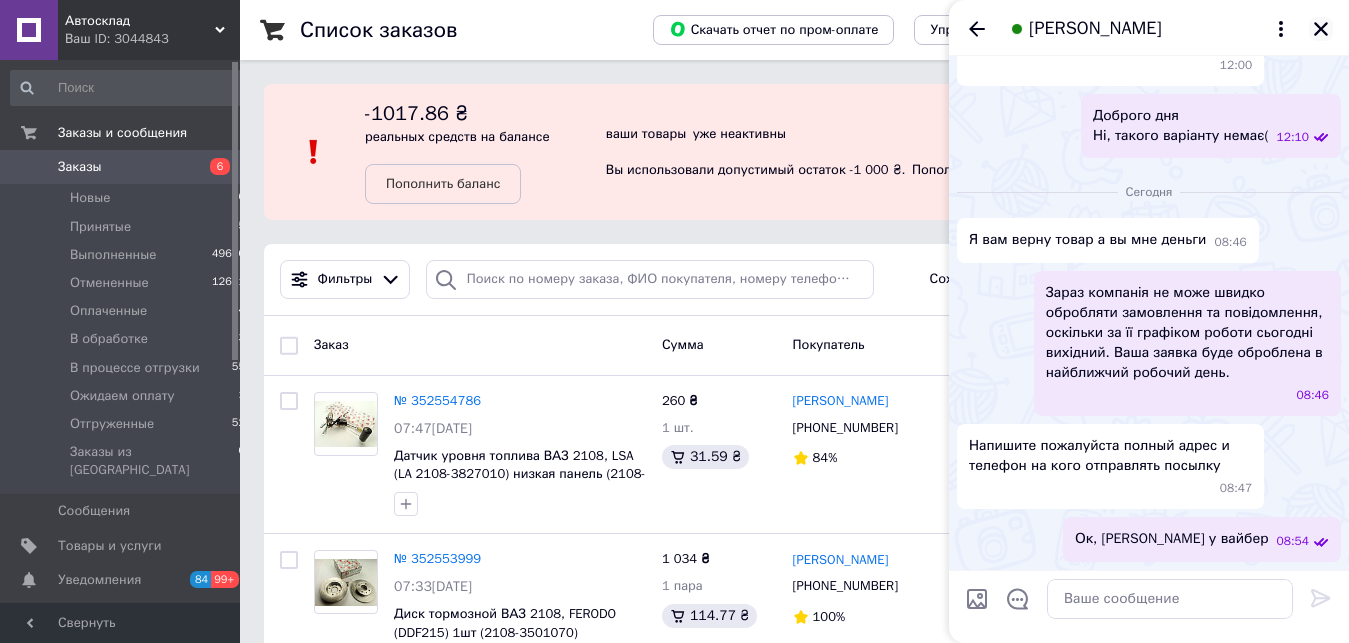 click 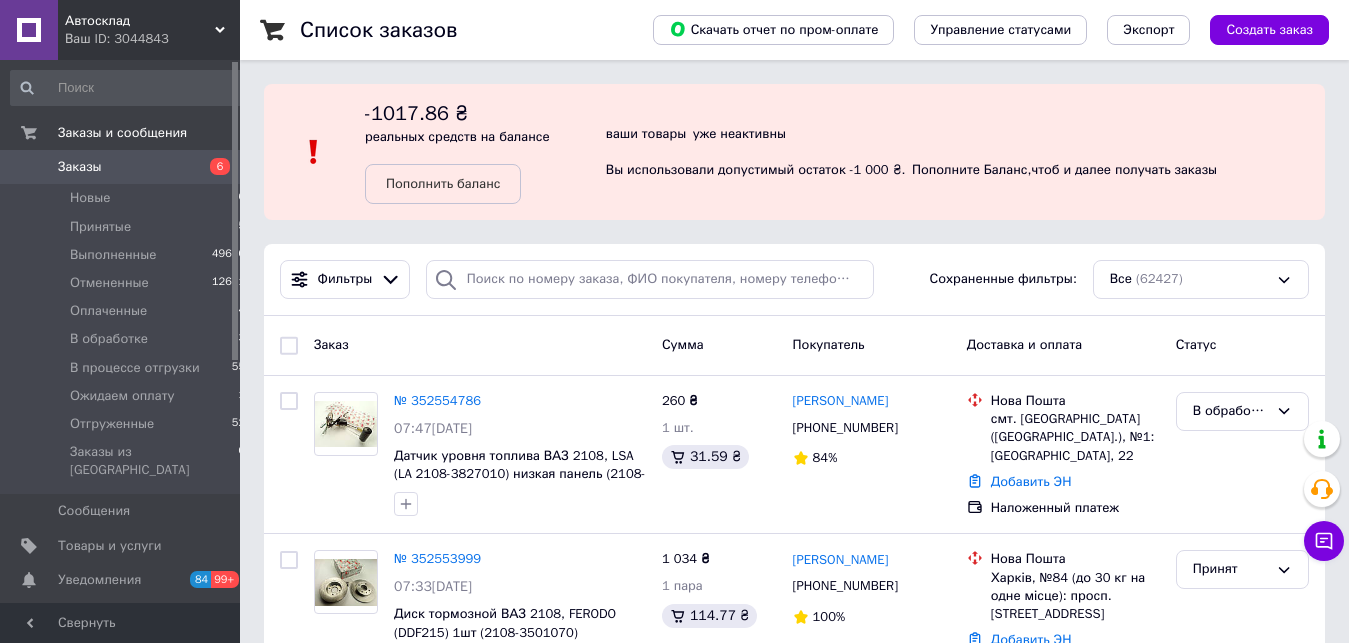 click on "Заказы" at bounding box center (80, 167) 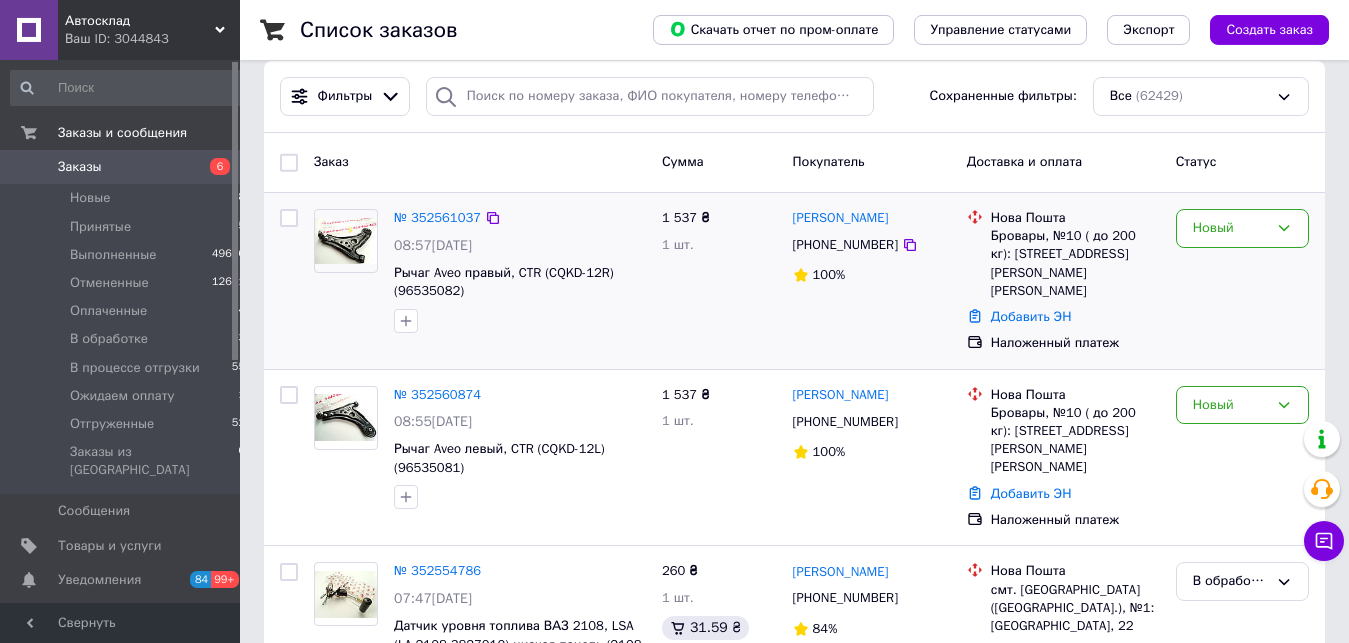 scroll, scrollTop: 204, scrollLeft: 0, axis: vertical 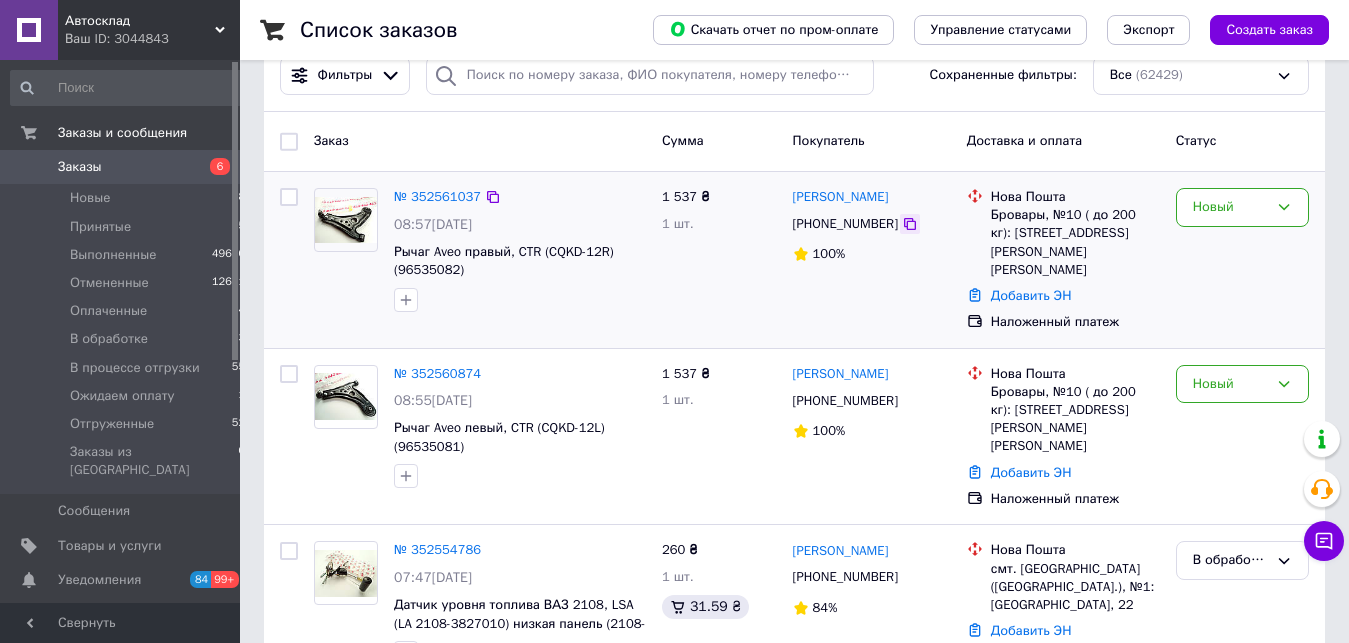 click 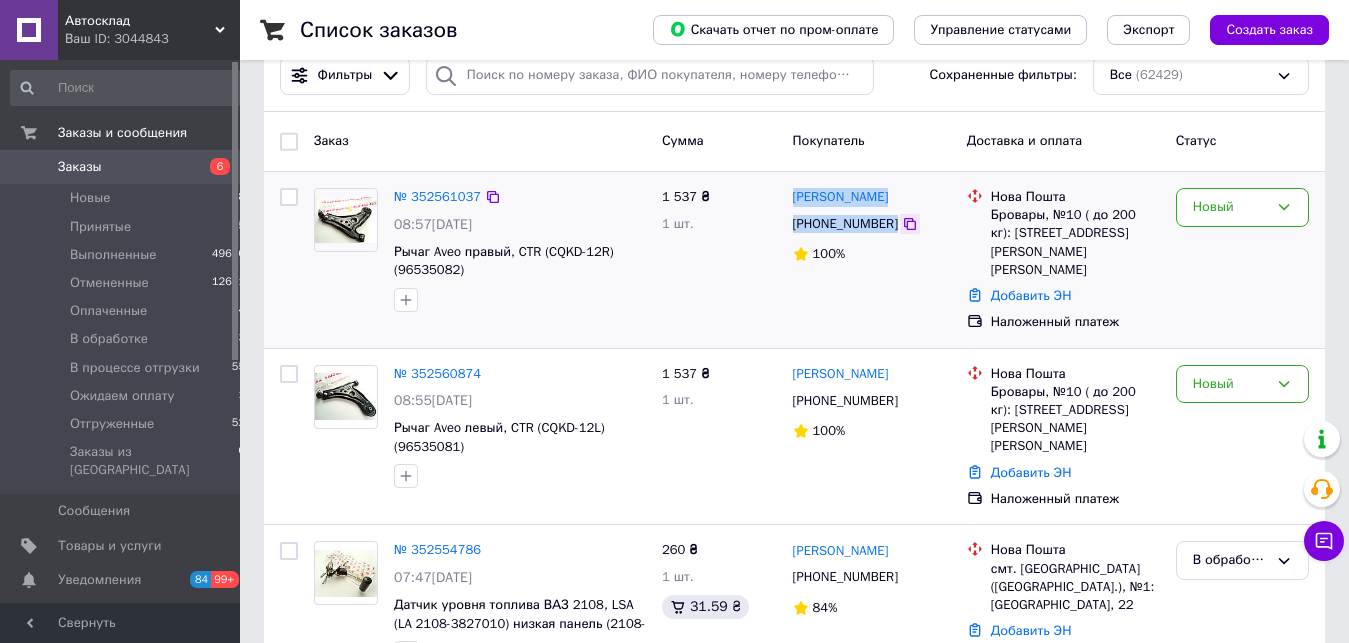 drag, startPoint x: 794, startPoint y: 188, endPoint x: 890, endPoint y: 229, distance: 104.388695 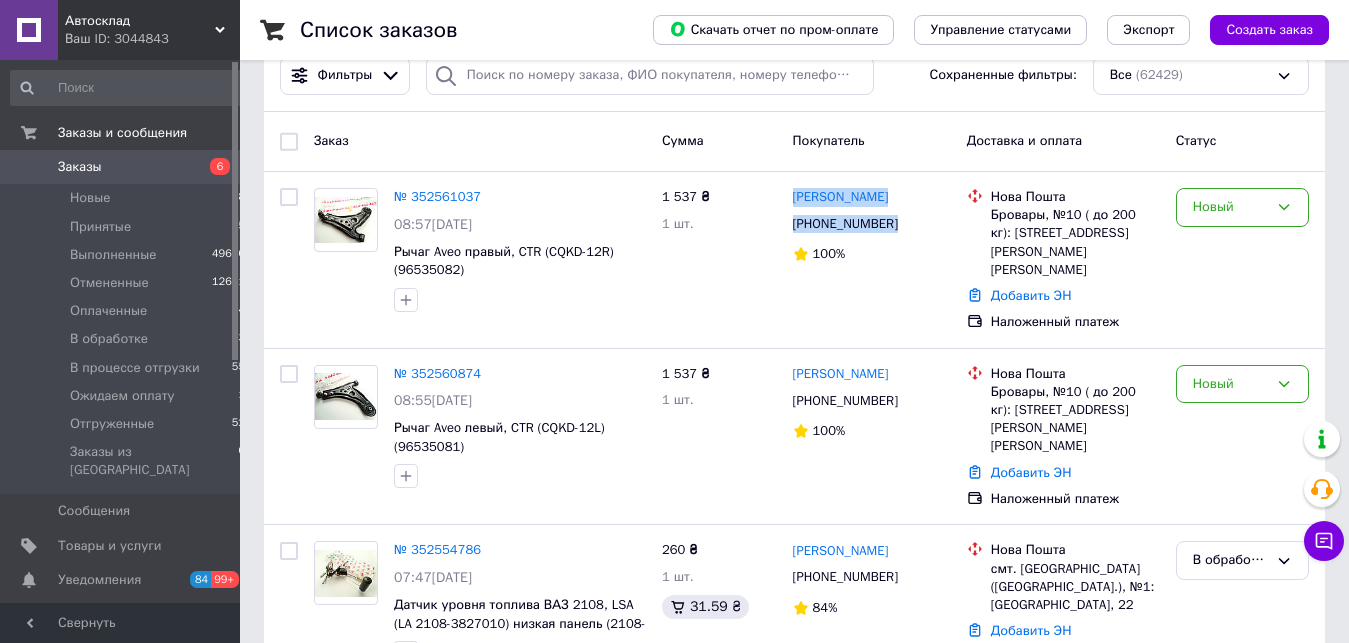 copy on "[PERSON_NAME] [PHONE_NUMBER]" 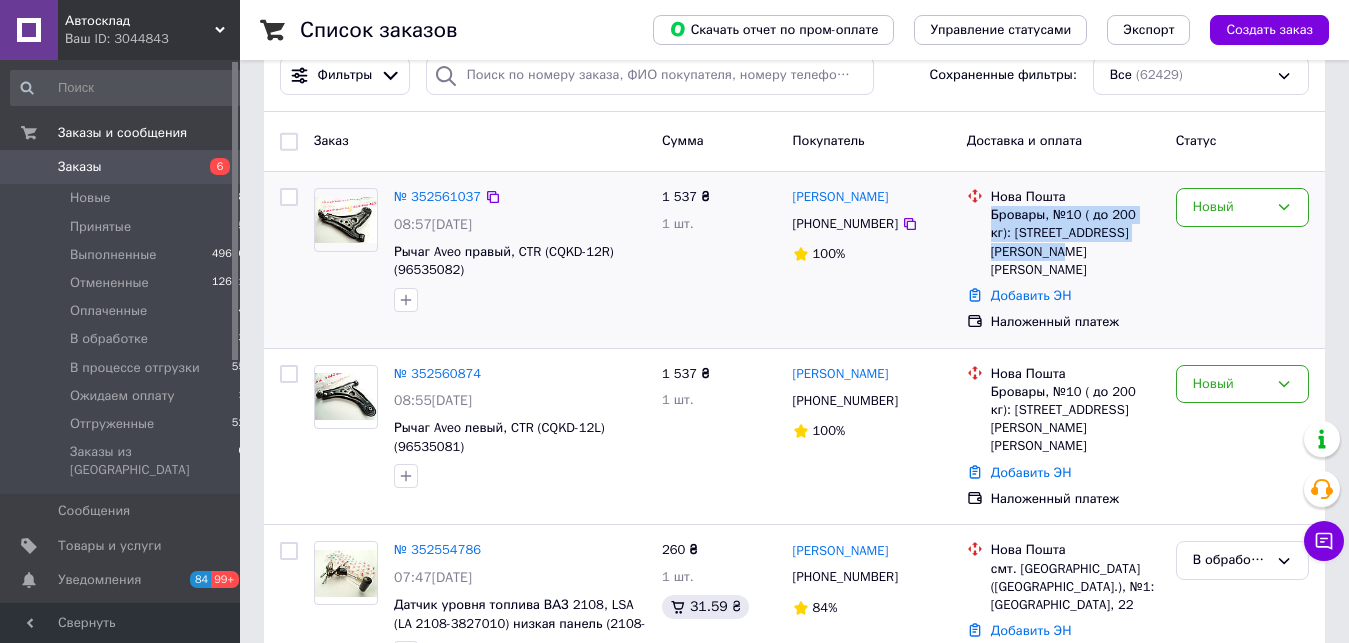 drag, startPoint x: 990, startPoint y: 215, endPoint x: 1165, endPoint y: 239, distance: 176.63805 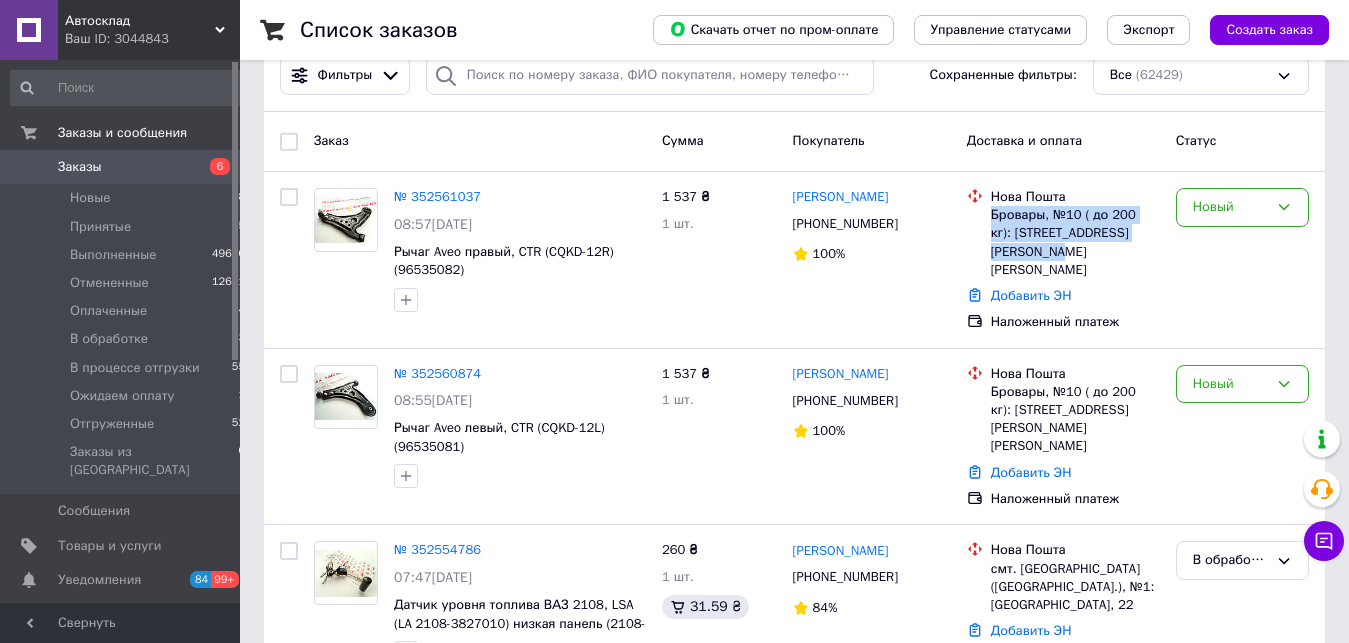 copy on "Бровары, №10 ( до 200 кг): [STREET_ADDRESS][PERSON_NAME][PERSON_NAME]" 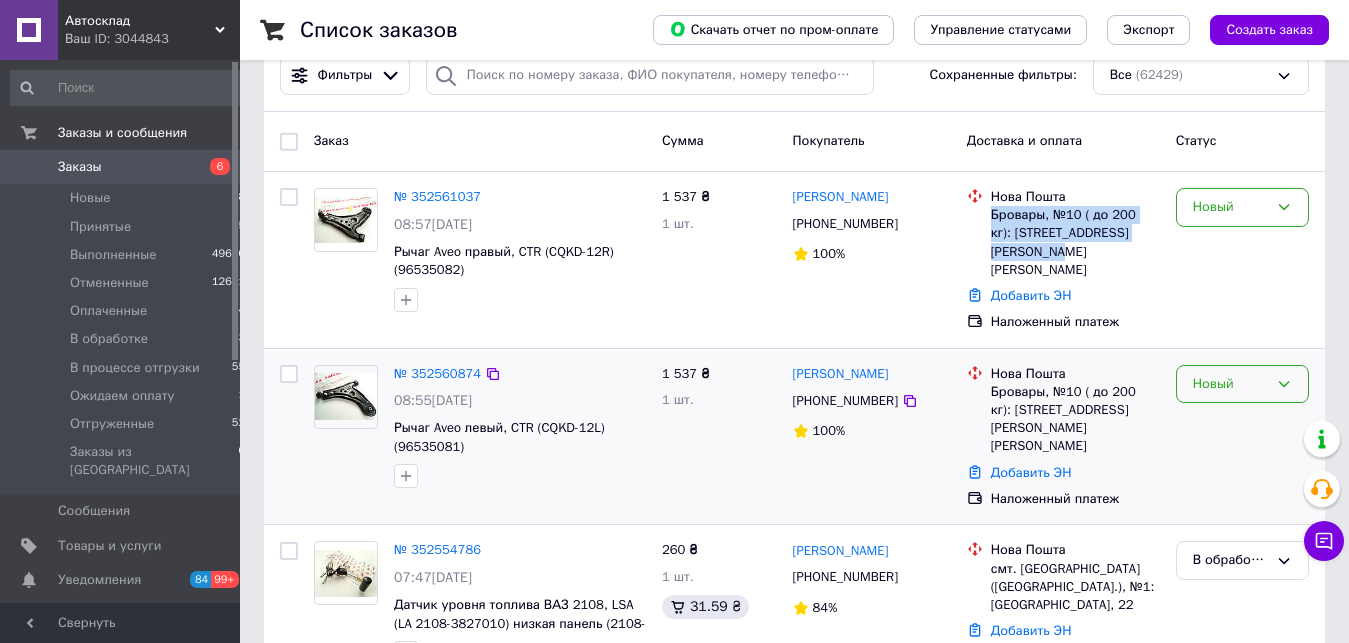 click on "Новый" at bounding box center [1230, 384] 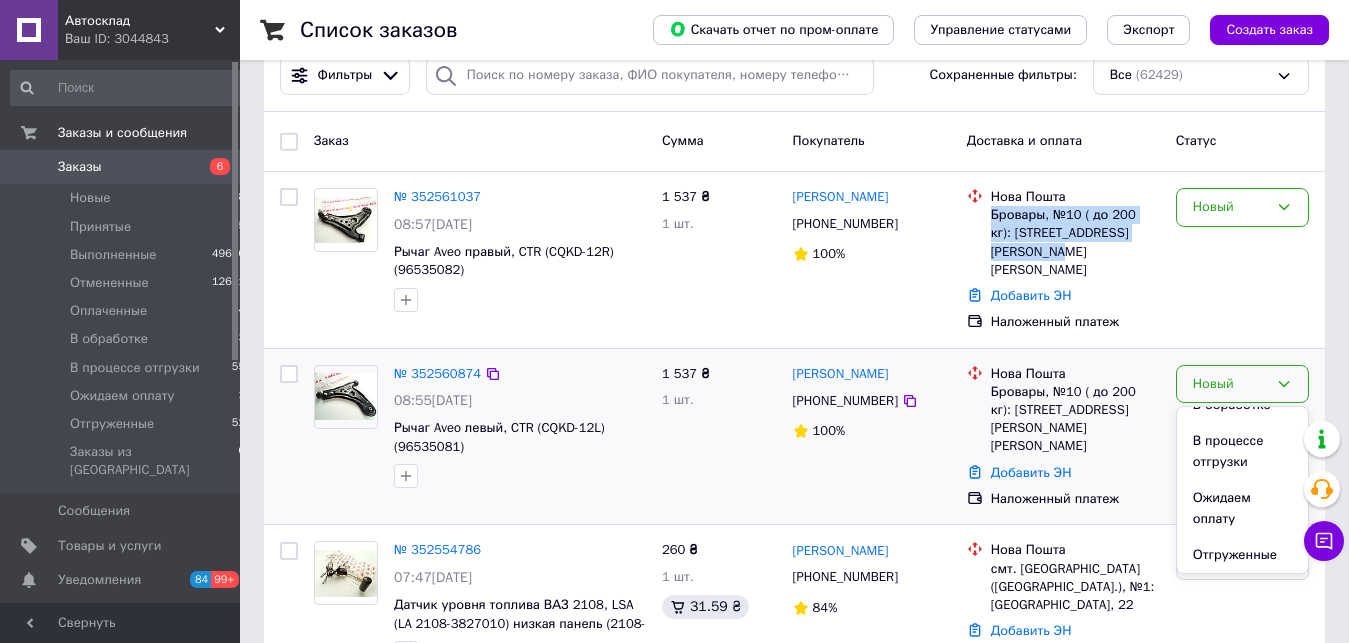 scroll, scrollTop: 168, scrollLeft: 0, axis: vertical 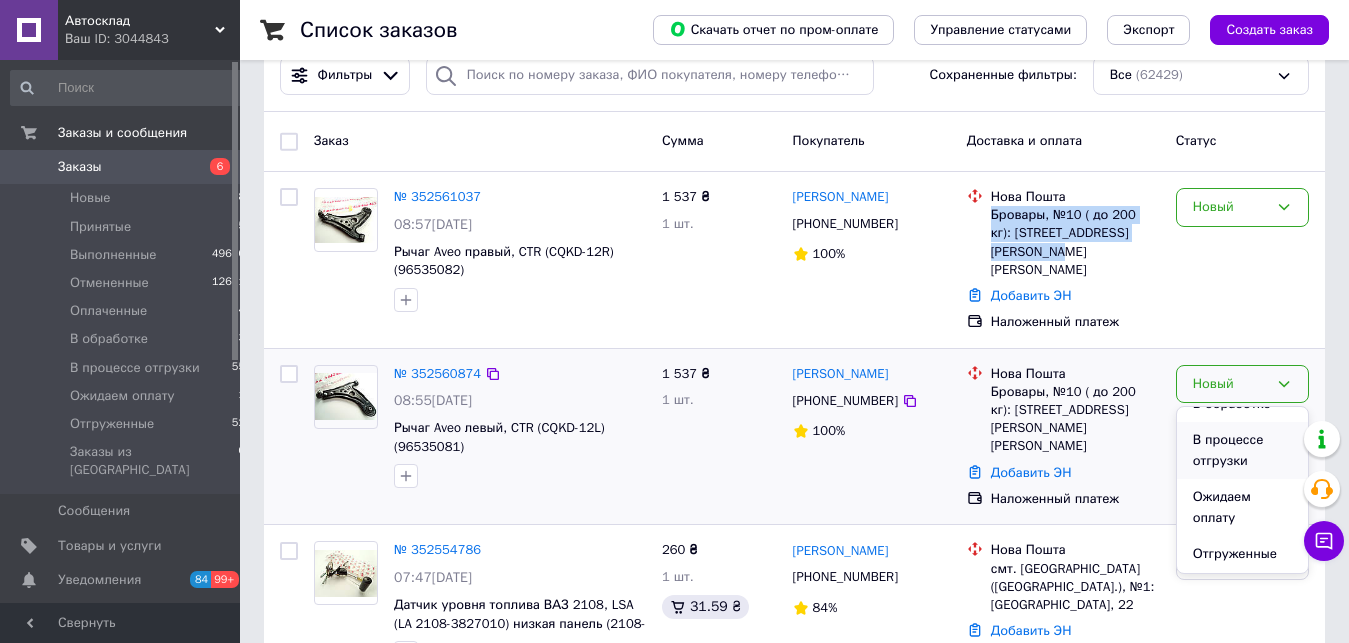 click on "В процессе отгрузки" at bounding box center (1242, 450) 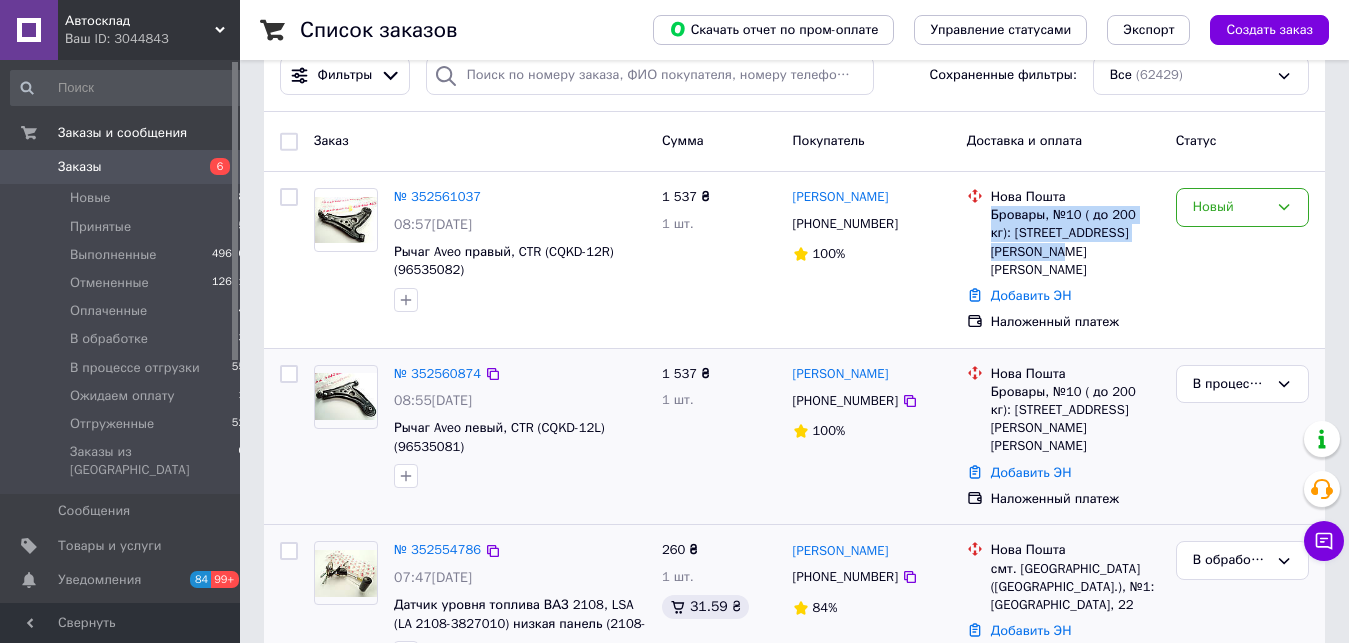 click on "№ 352554786 07:47[DATE] Датчик уровня топлива ВАЗ 2108, LSA (LA 2108-3827010) низкая панель (2108-3827010-20)" at bounding box center (520, 603) 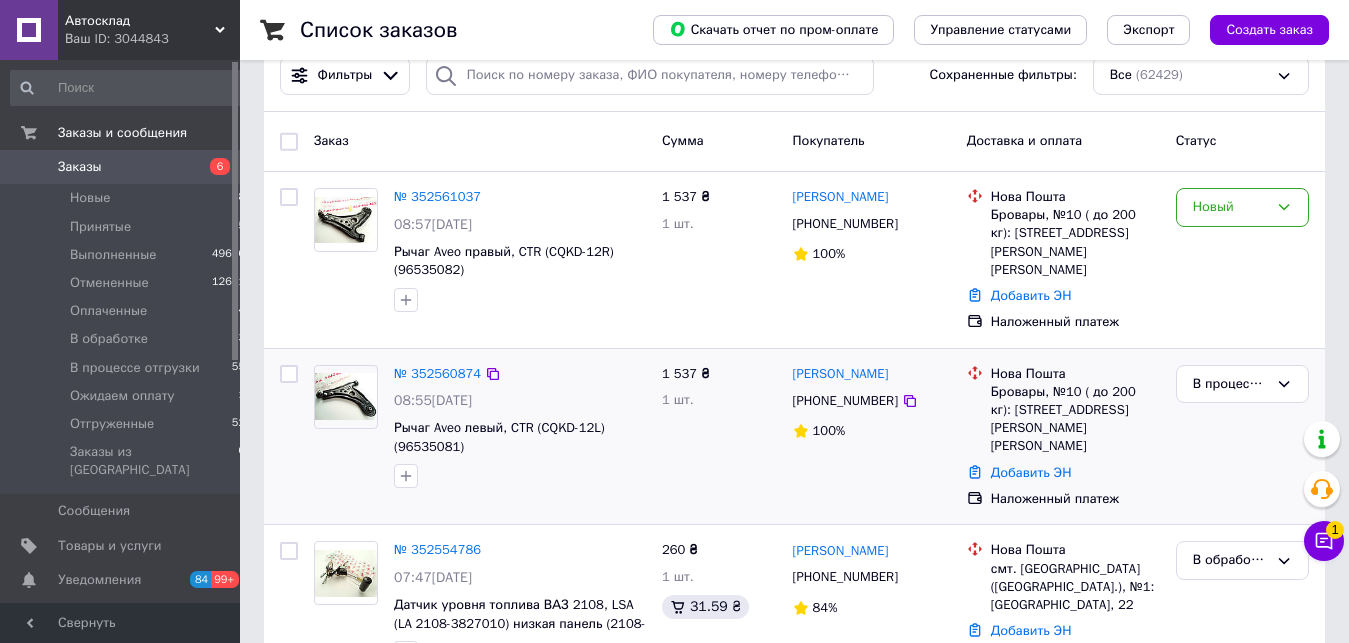 click on "Заказы" at bounding box center [80, 167] 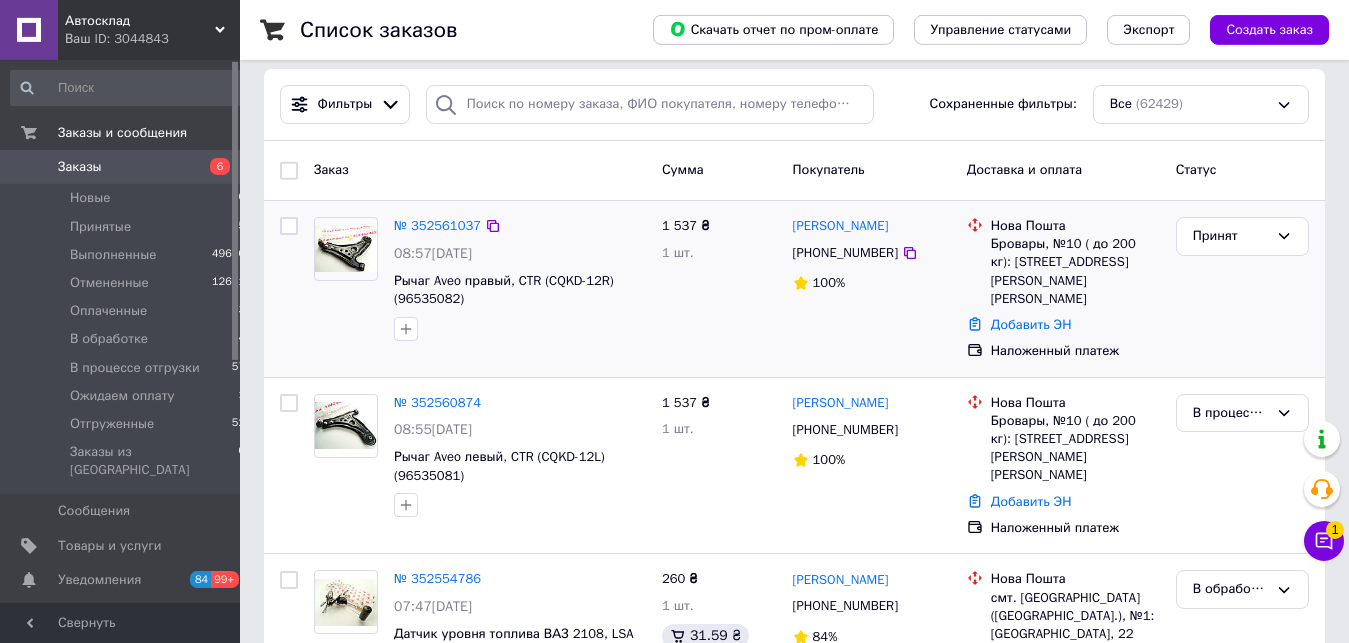 scroll, scrollTop: 204, scrollLeft: 0, axis: vertical 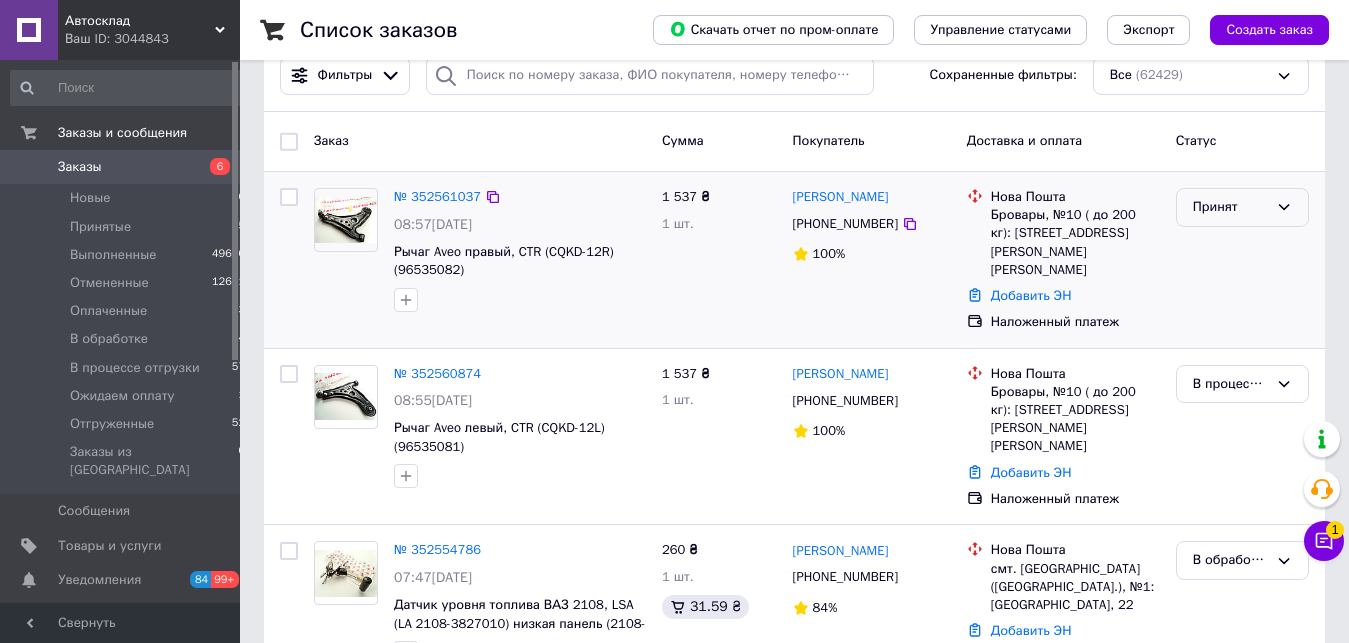 click on "Принят" at bounding box center (1230, 207) 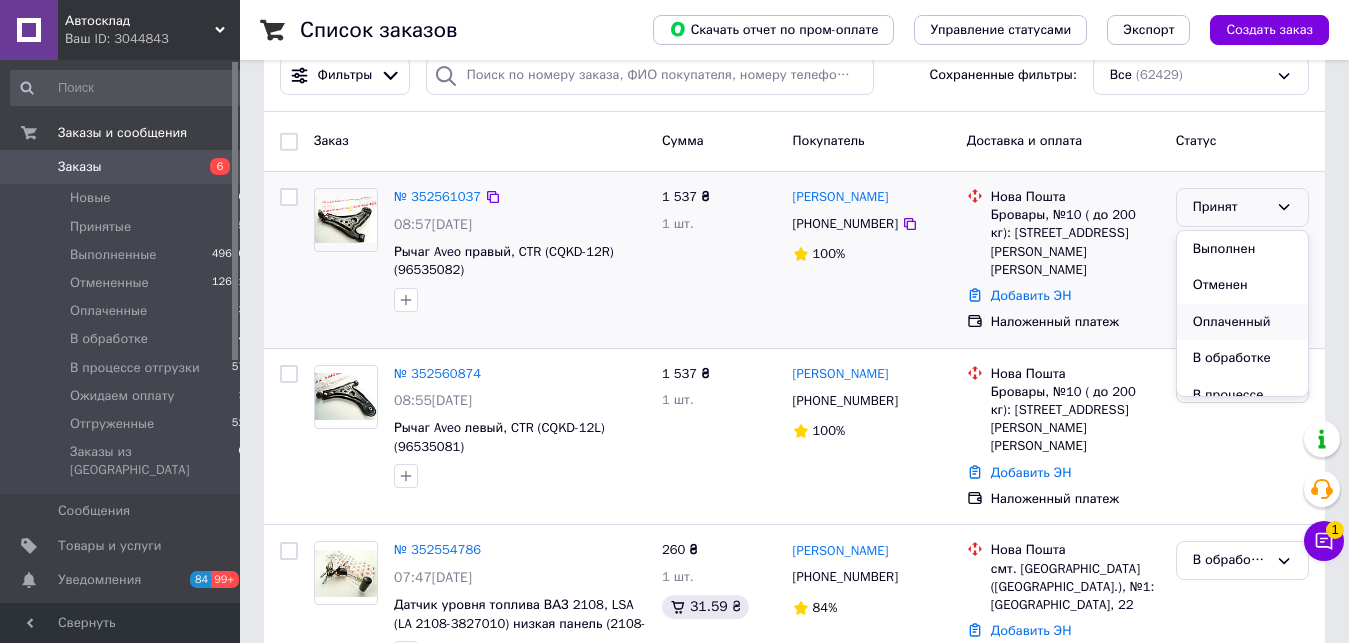 scroll, scrollTop: 102, scrollLeft: 0, axis: vertical 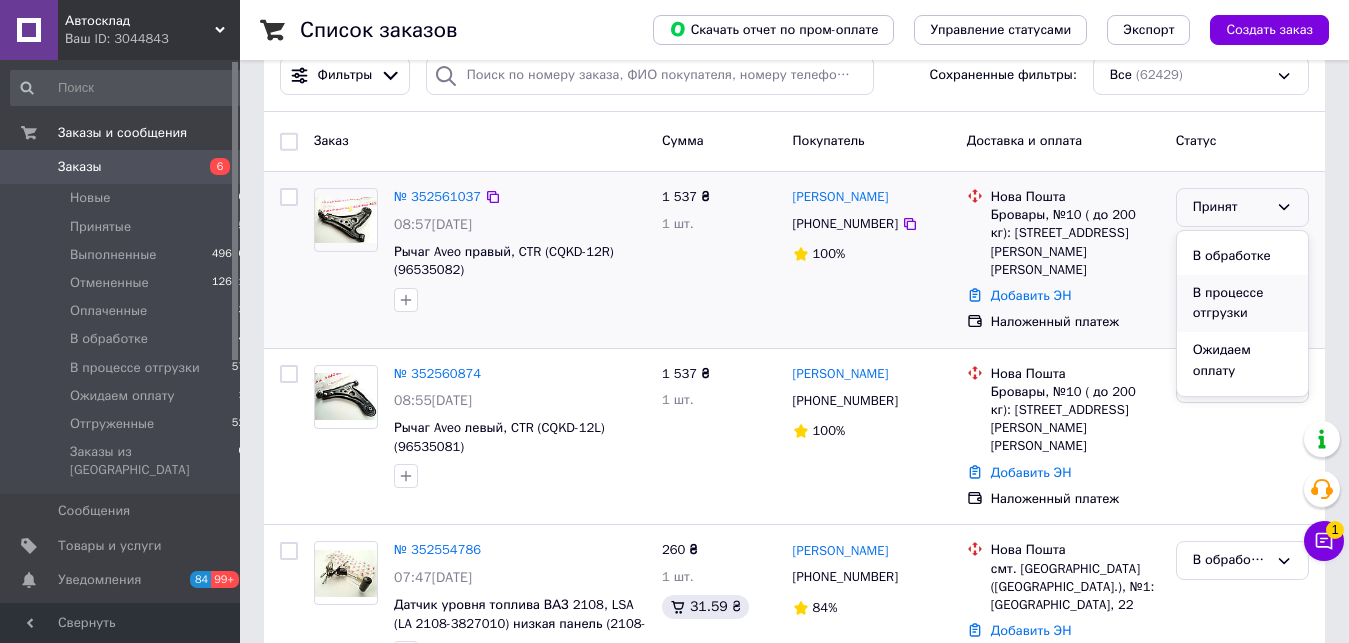 click on "В процессе отгрузки" at bounding box center (1242, 303) 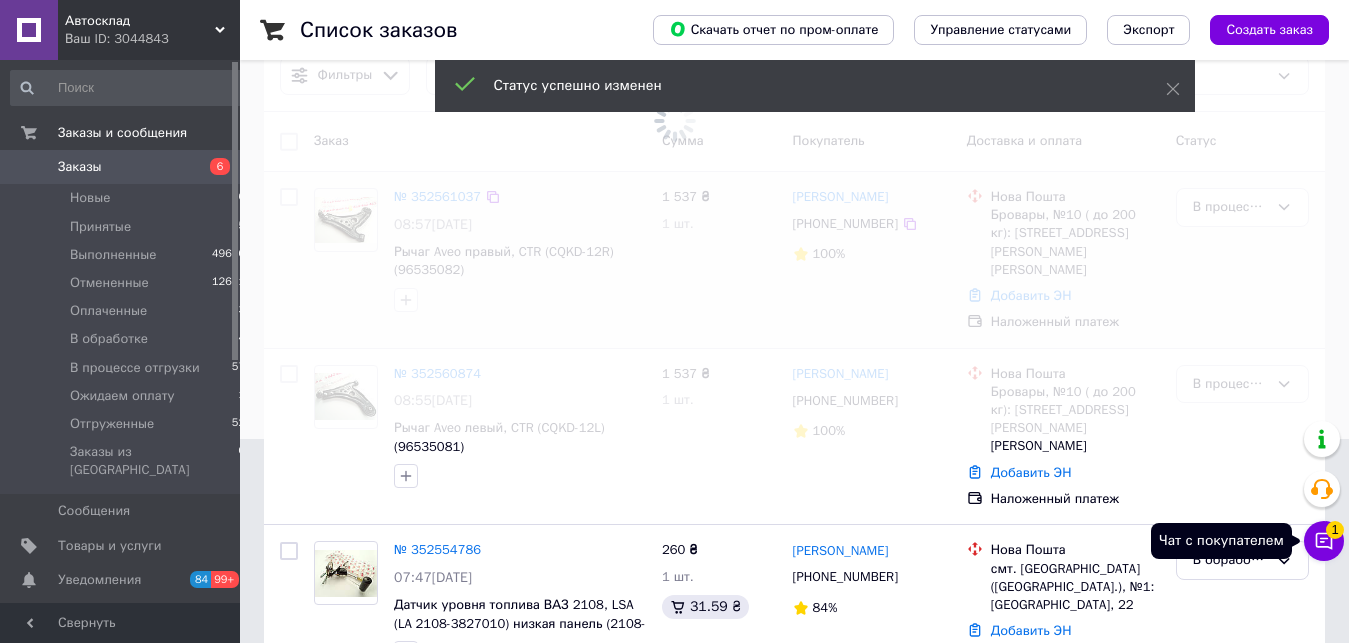 click 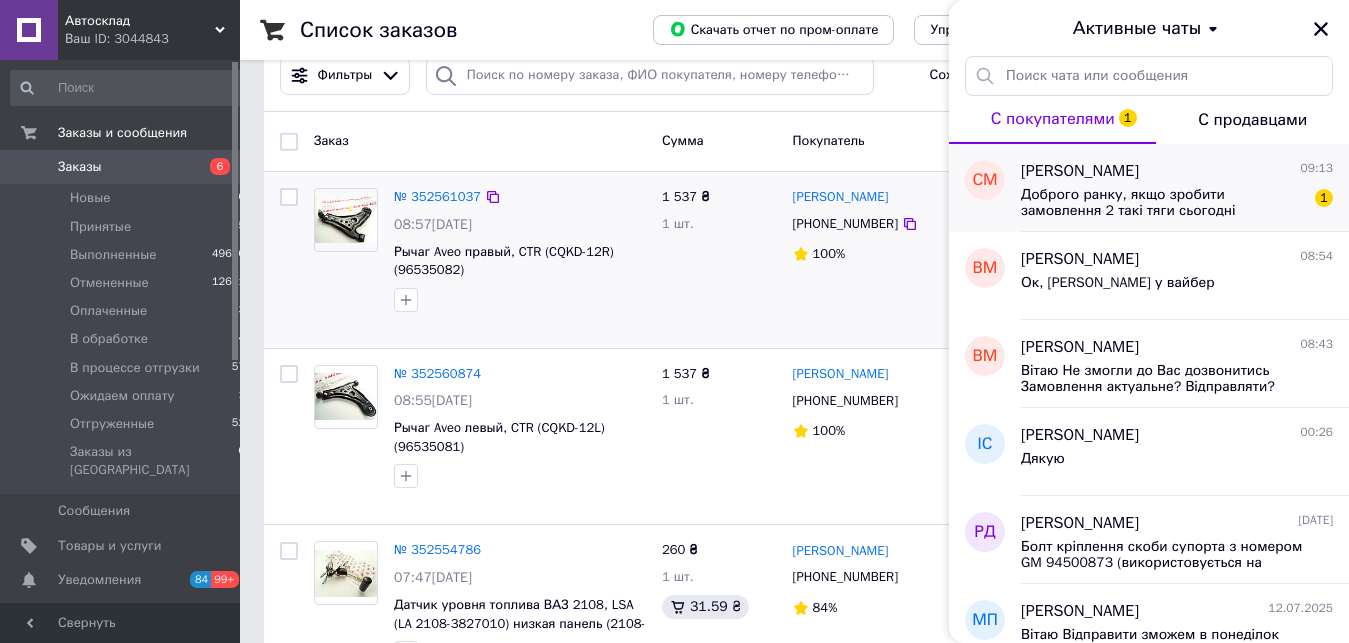 click on "Доброго ранку, якщо зробити замовлення 2 такі тяги сьогодні відправлення буде?" at bounding box center (1163, 203) 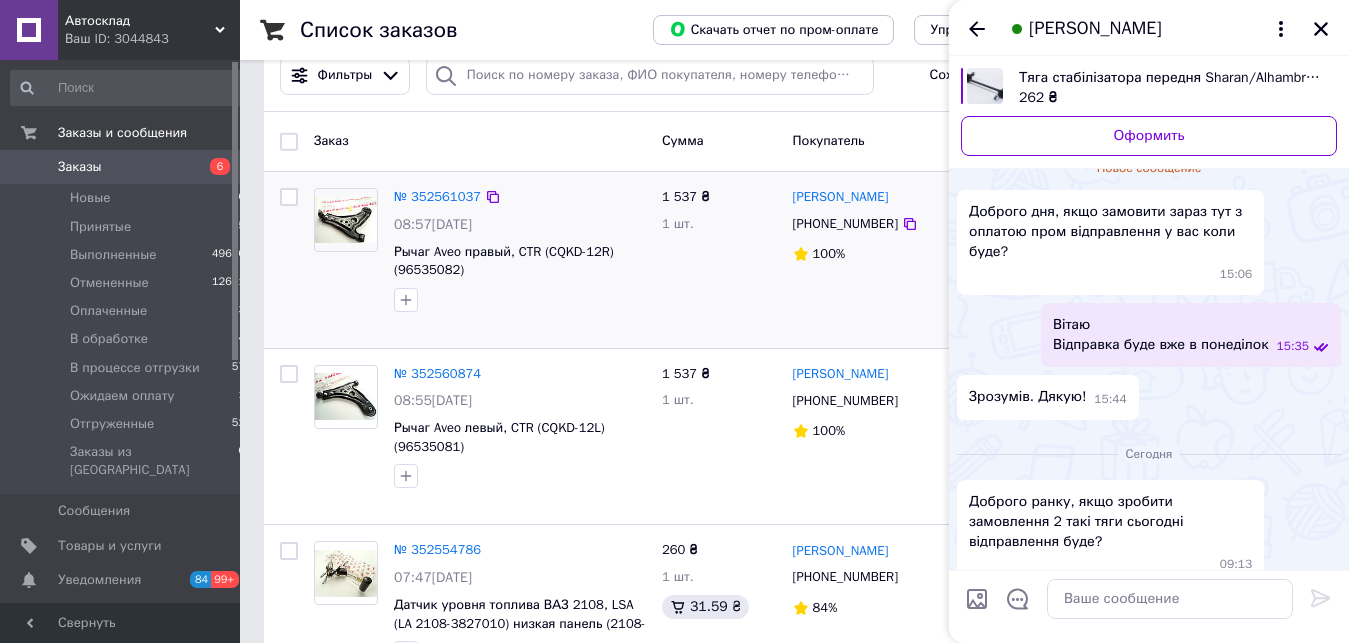 scroll, scrollTop: 98, scrollLeft: 0, axis: vertical 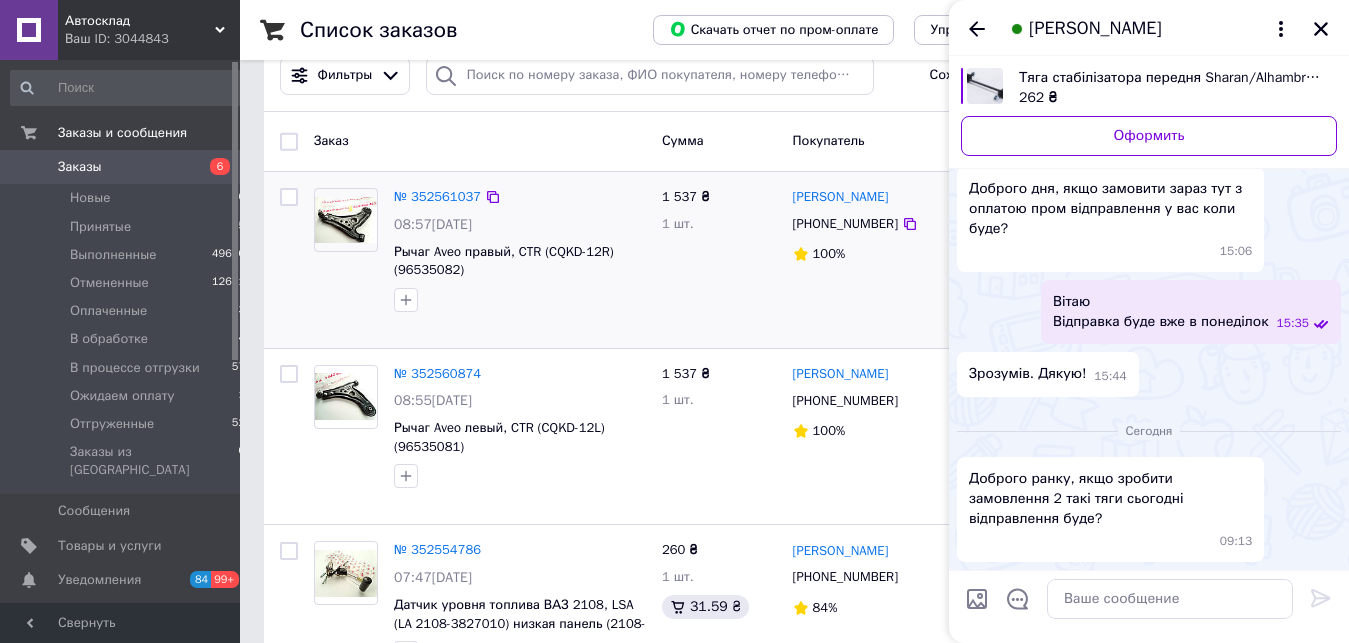 click on "Тяга стабілізатора передня Sharan/Alhambra 96-10, A.B.S. (260053)" at bounding box center (1170, 78) 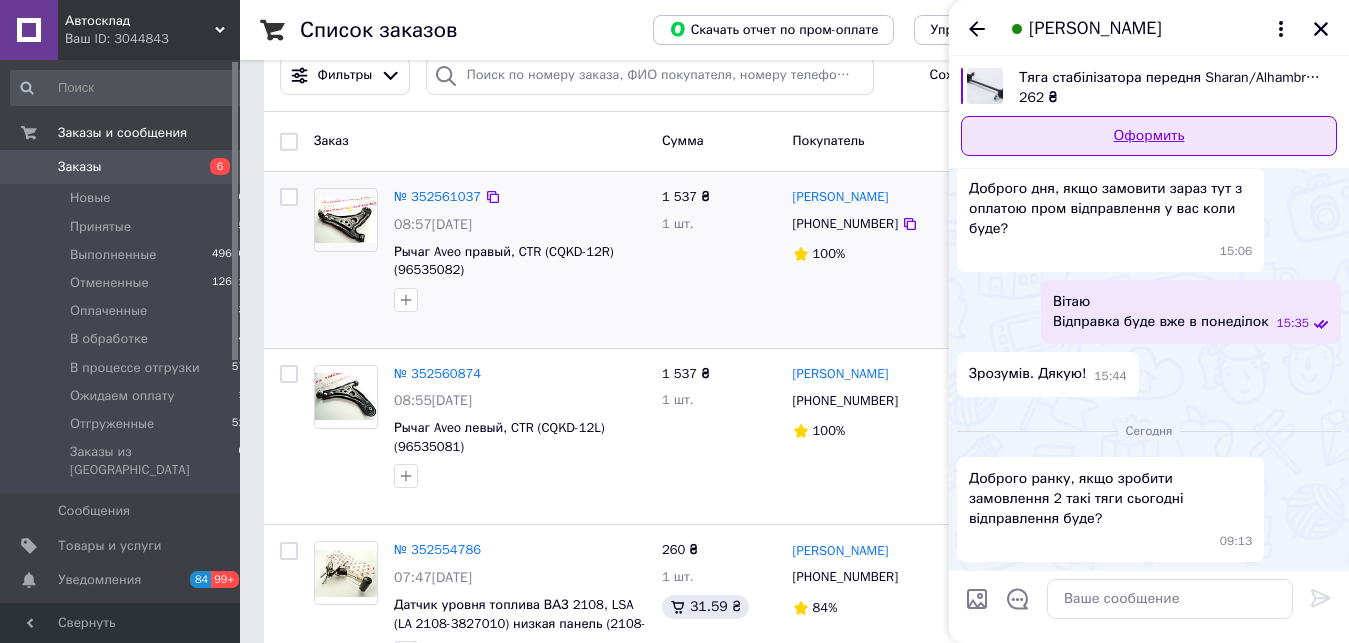 click on "Оформить" at bounding box center (1149, 136) 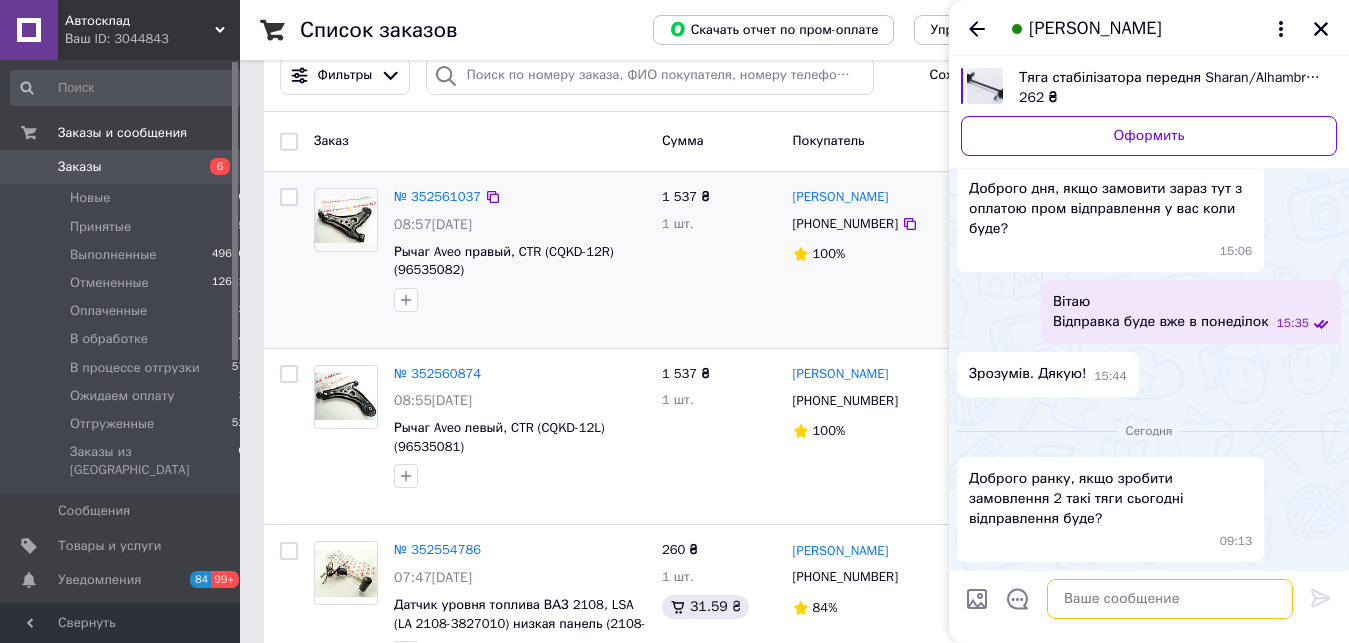 click at bounding box center (1170, 599) 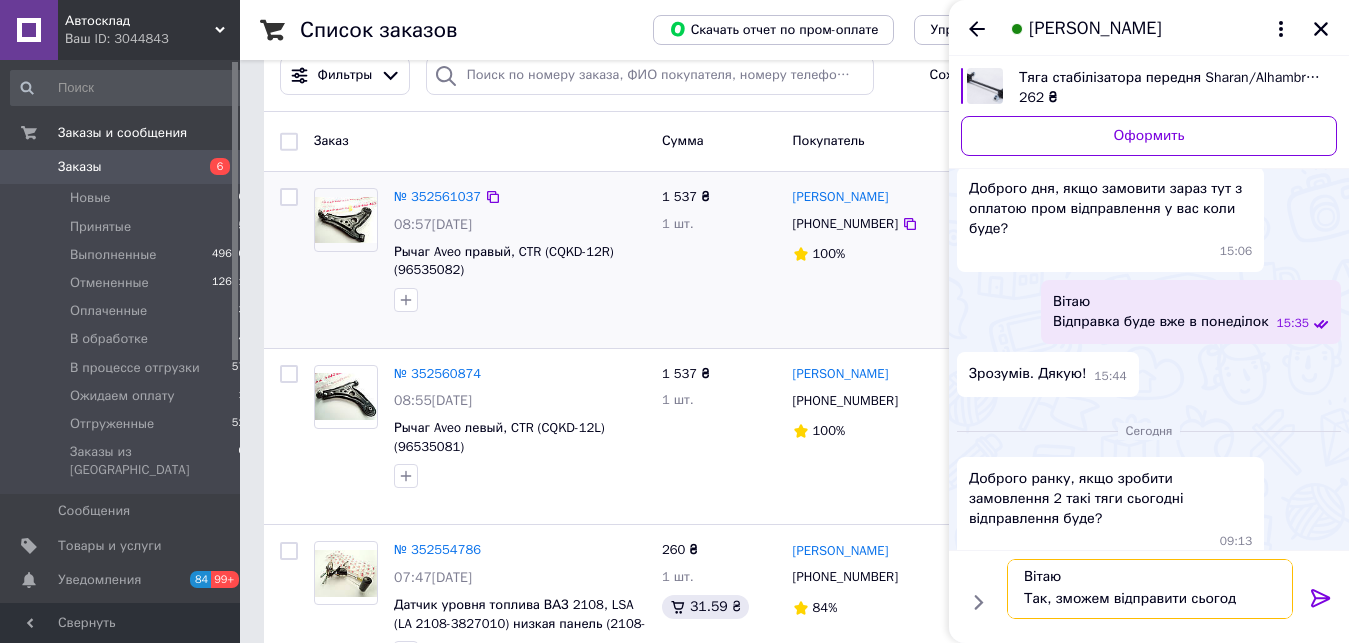 scroll, scrollTop: 2, scrollLeft: 0, axis: vertical 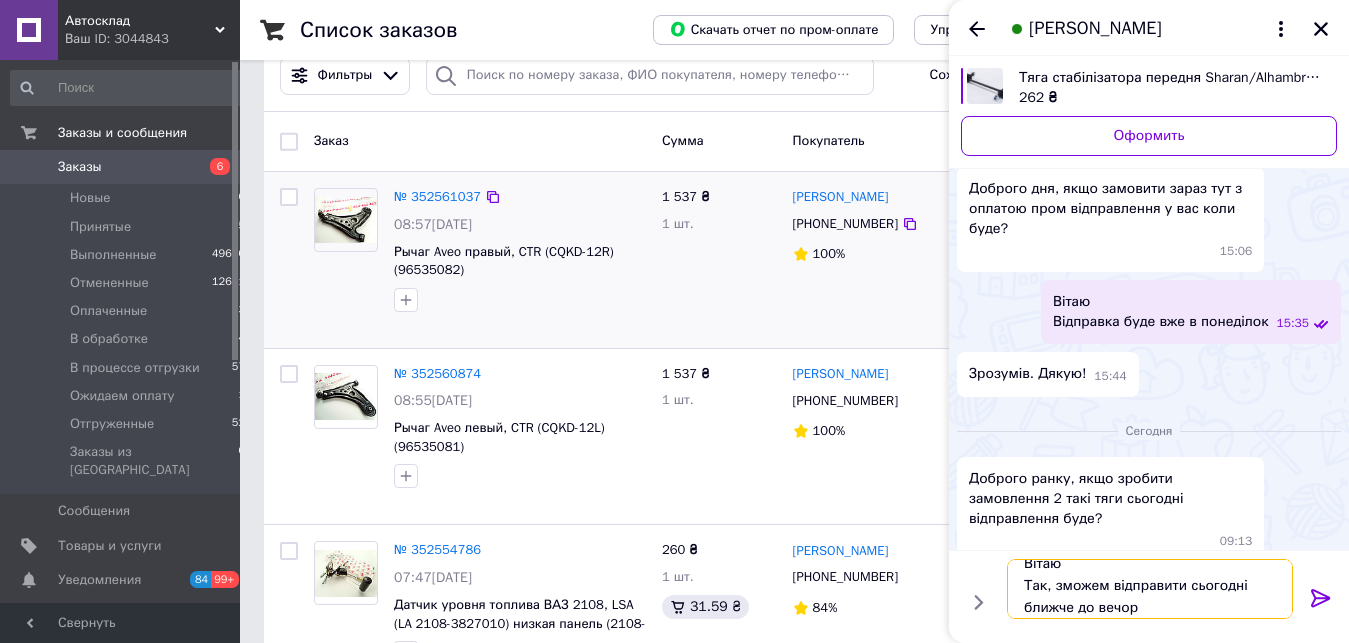 type on "Вітаю
Так, зможем відправити сьогодні ближче до вечора" 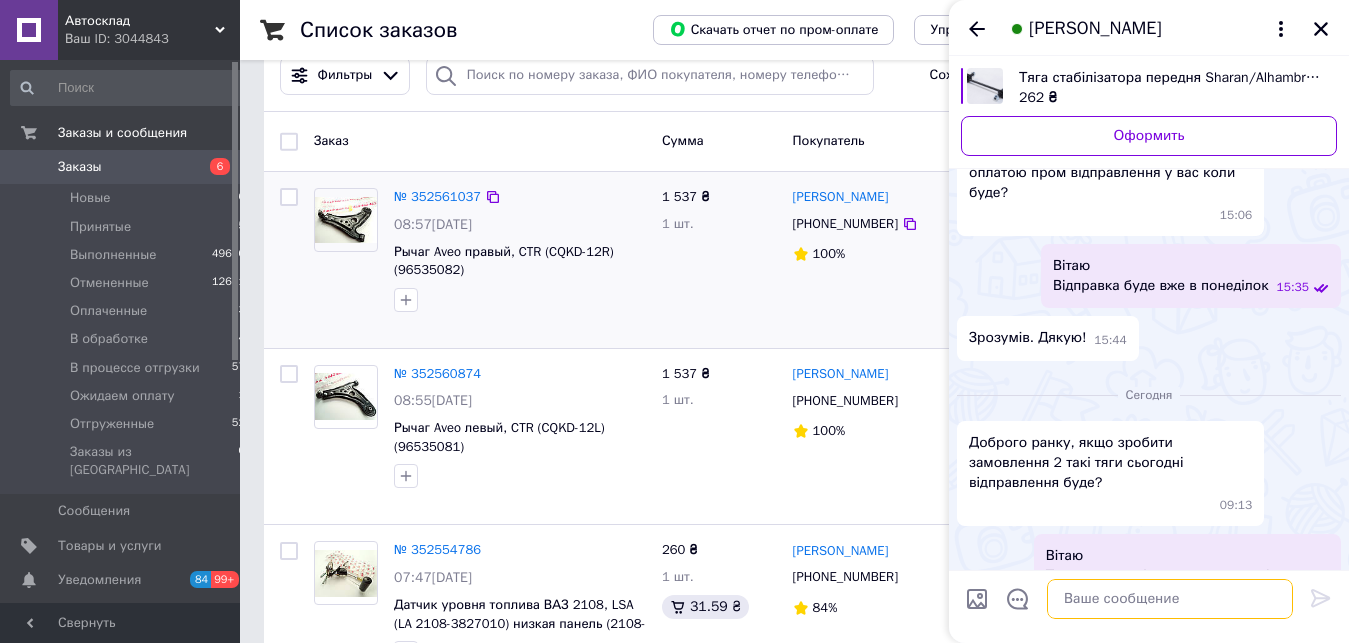 scroll, scrollTop: 176, scrollLeft: 0, axis: vertical 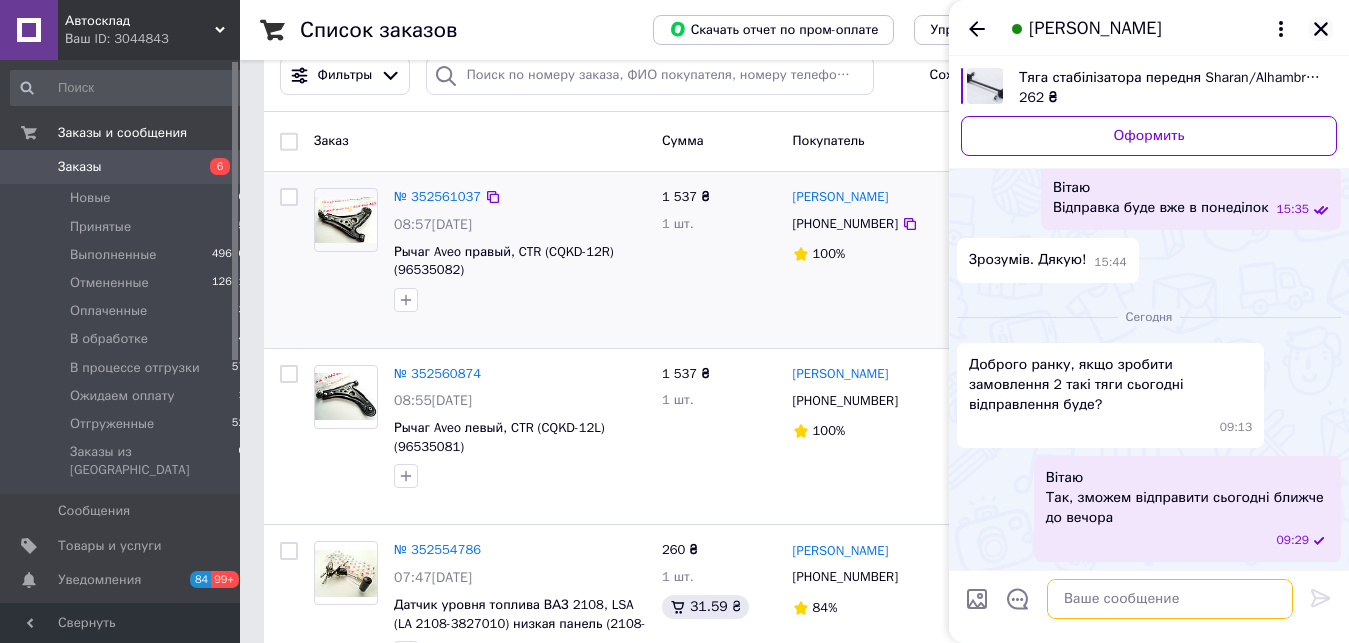 type 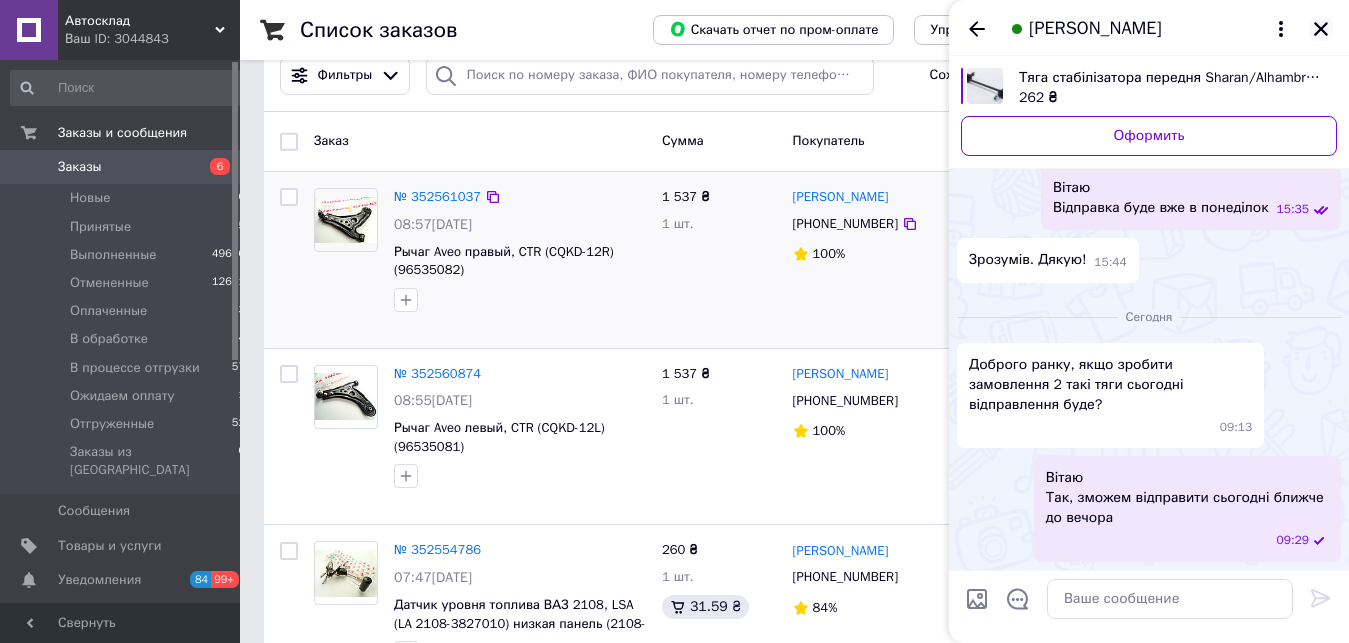 click 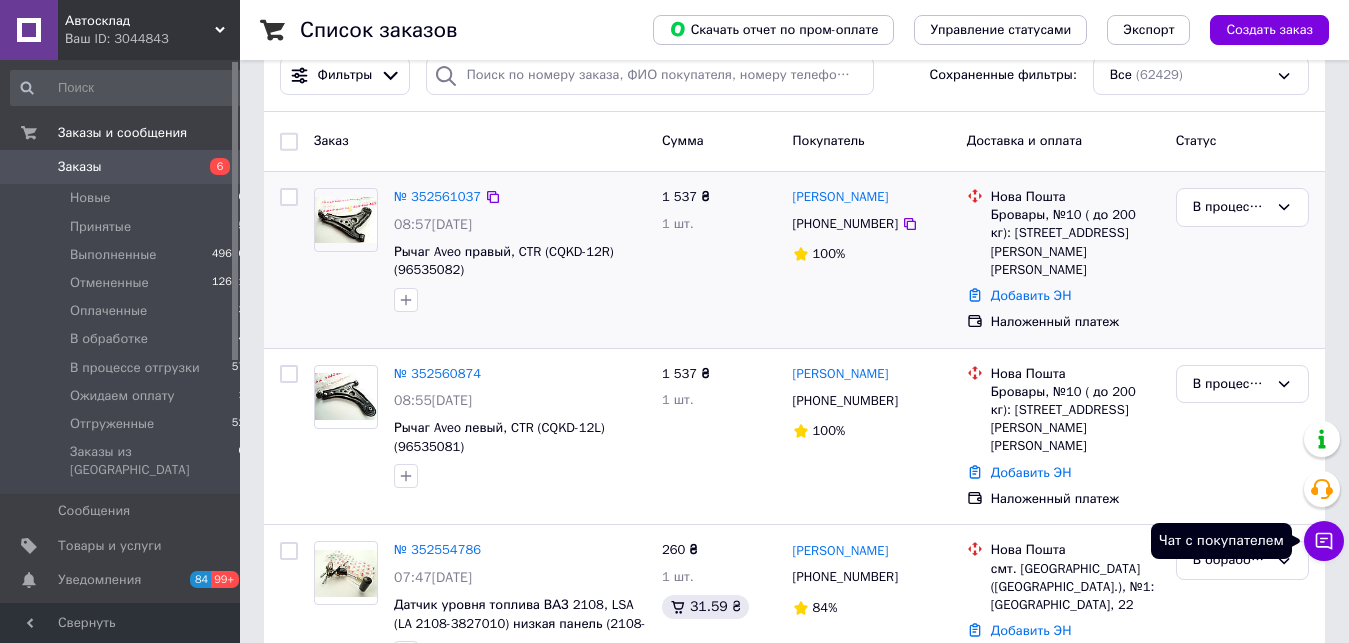 click 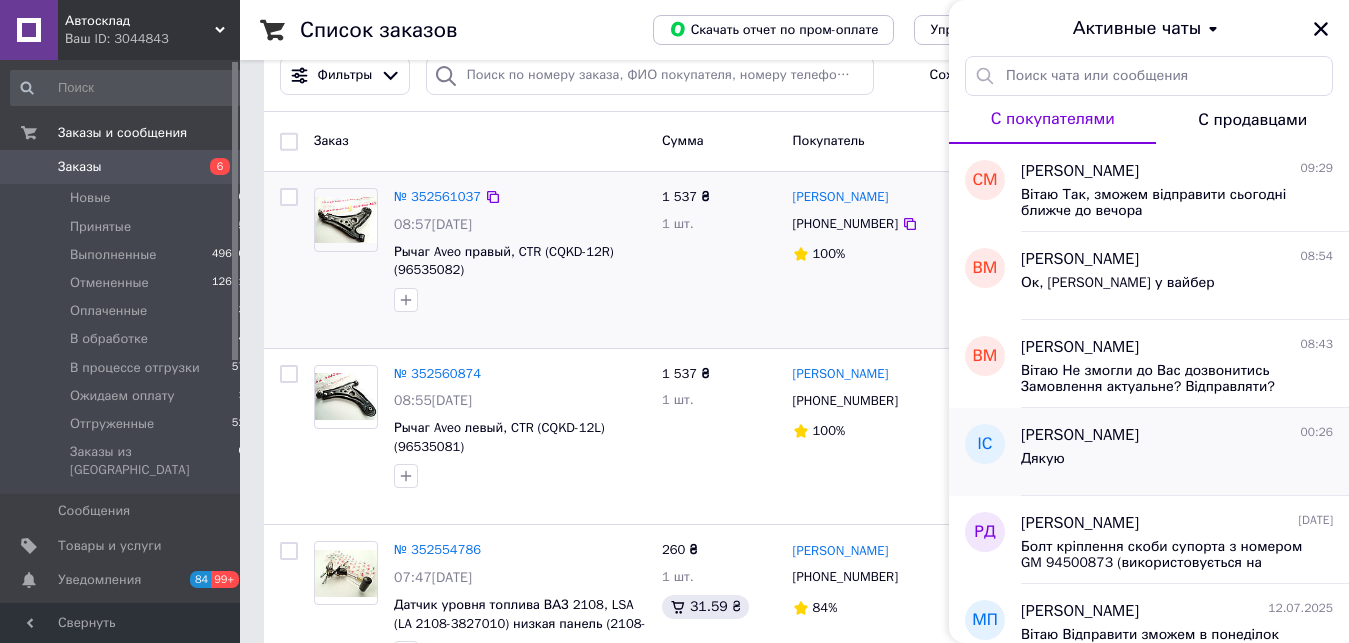 click on "Дякую" at bounding box center [1177, 463] 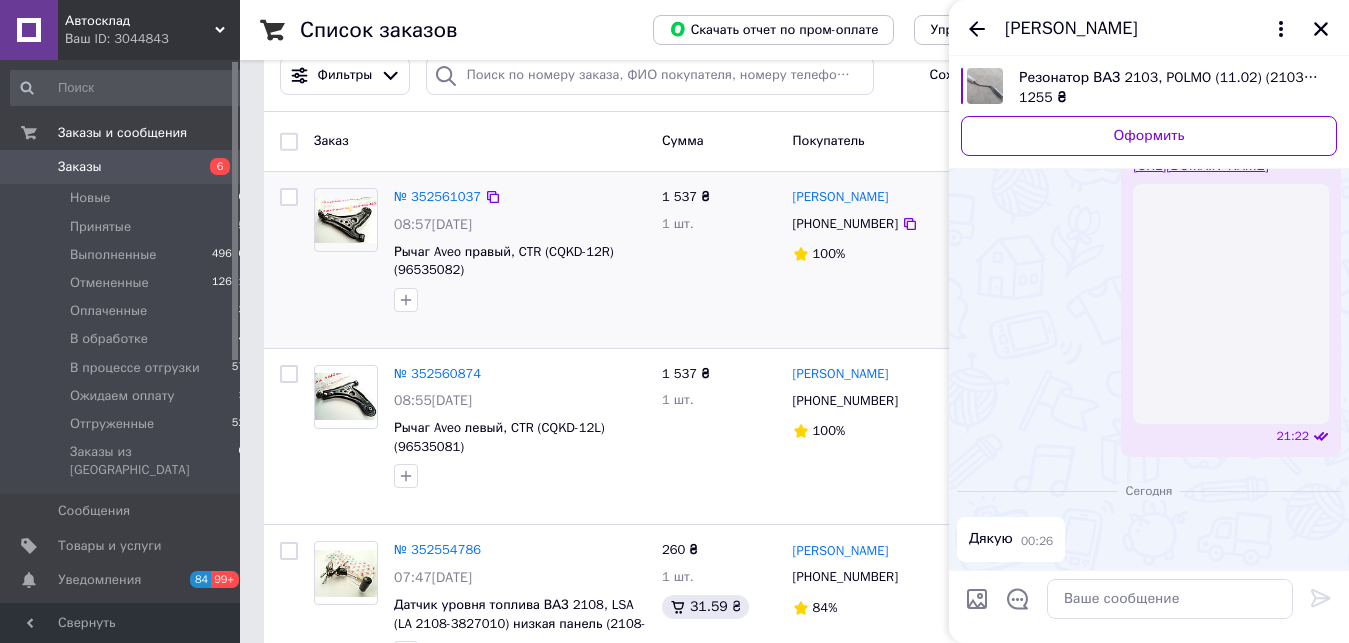 scroll, scrollTop: 3254, scrollLeft: 0, axis: vertical 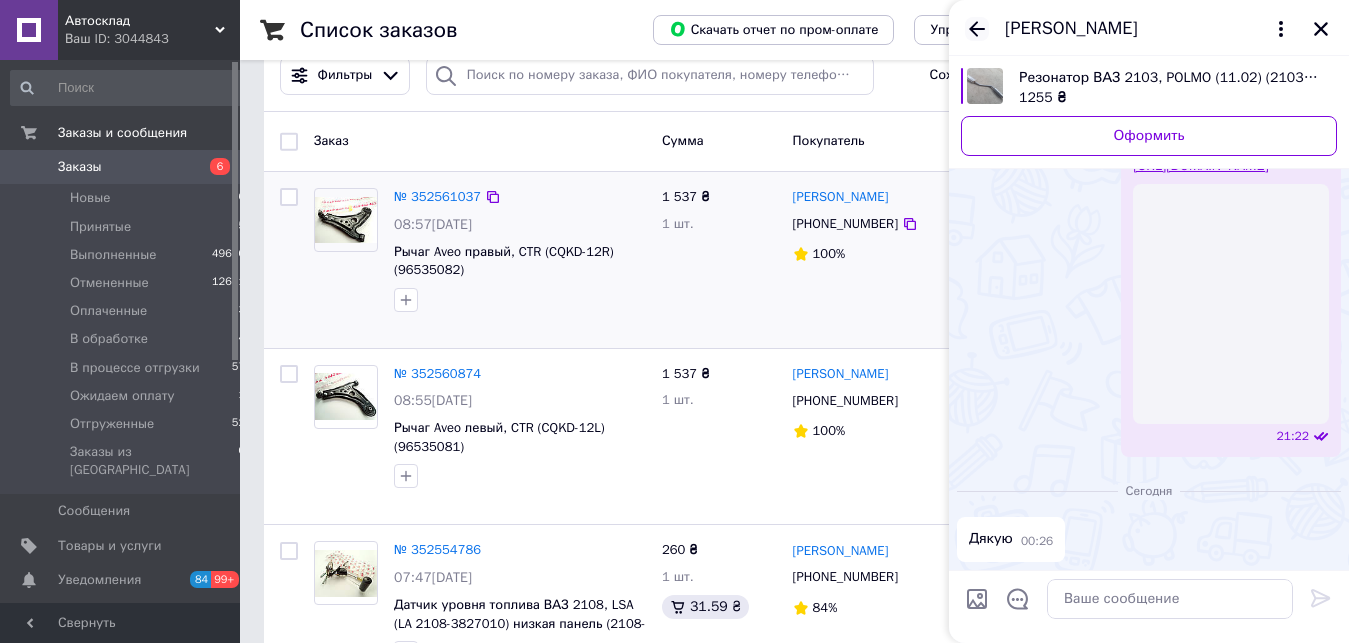 click 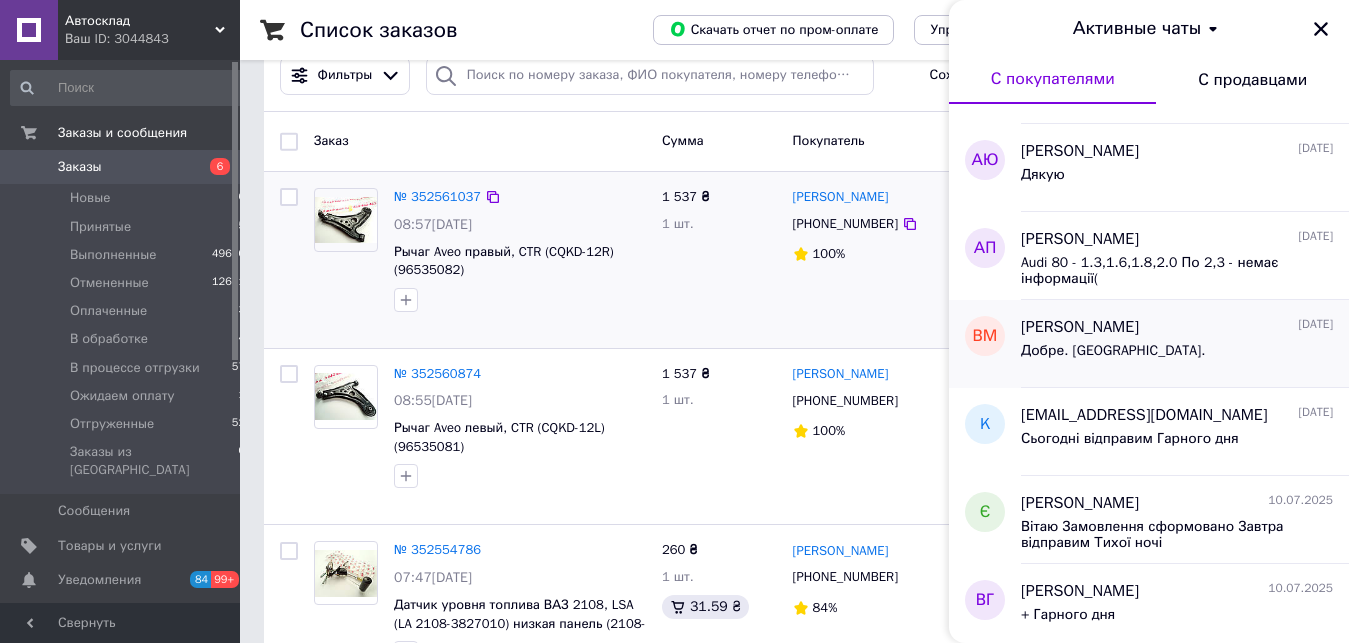 scroll, scrollTop: 228, scrollLeft: 0, axis: vertical 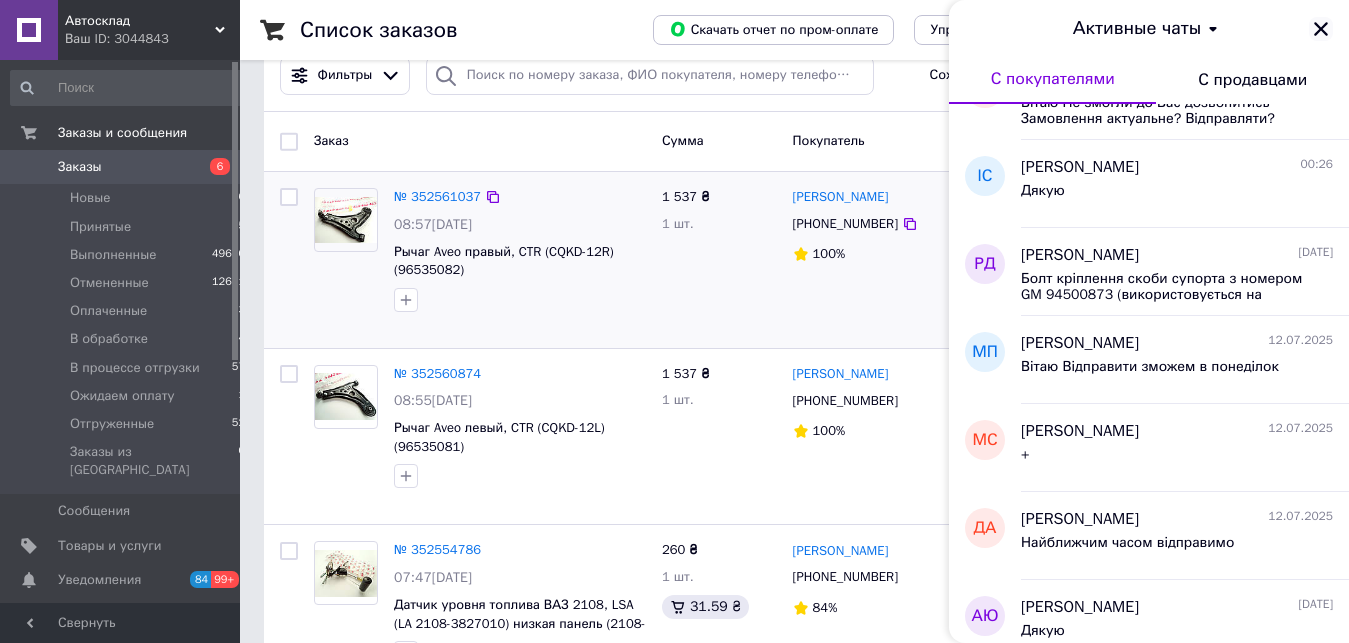 click 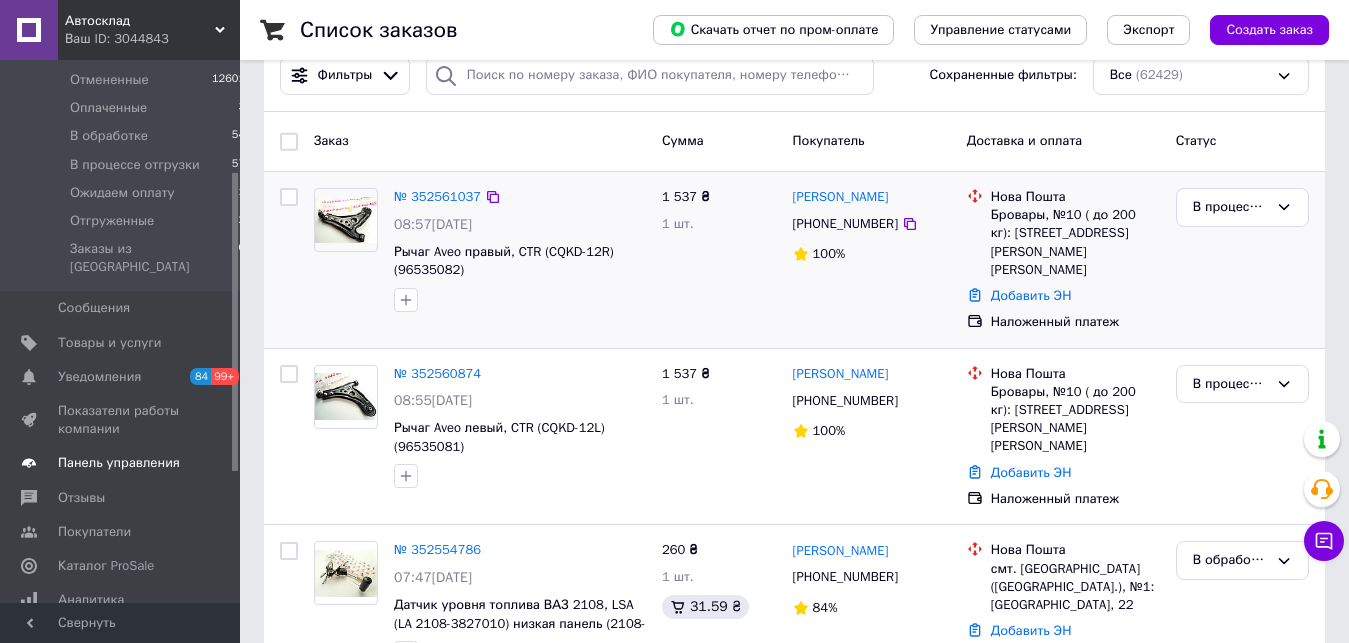 scroll, scrollTop: 204, scrollLeft: 0, axis: vertical 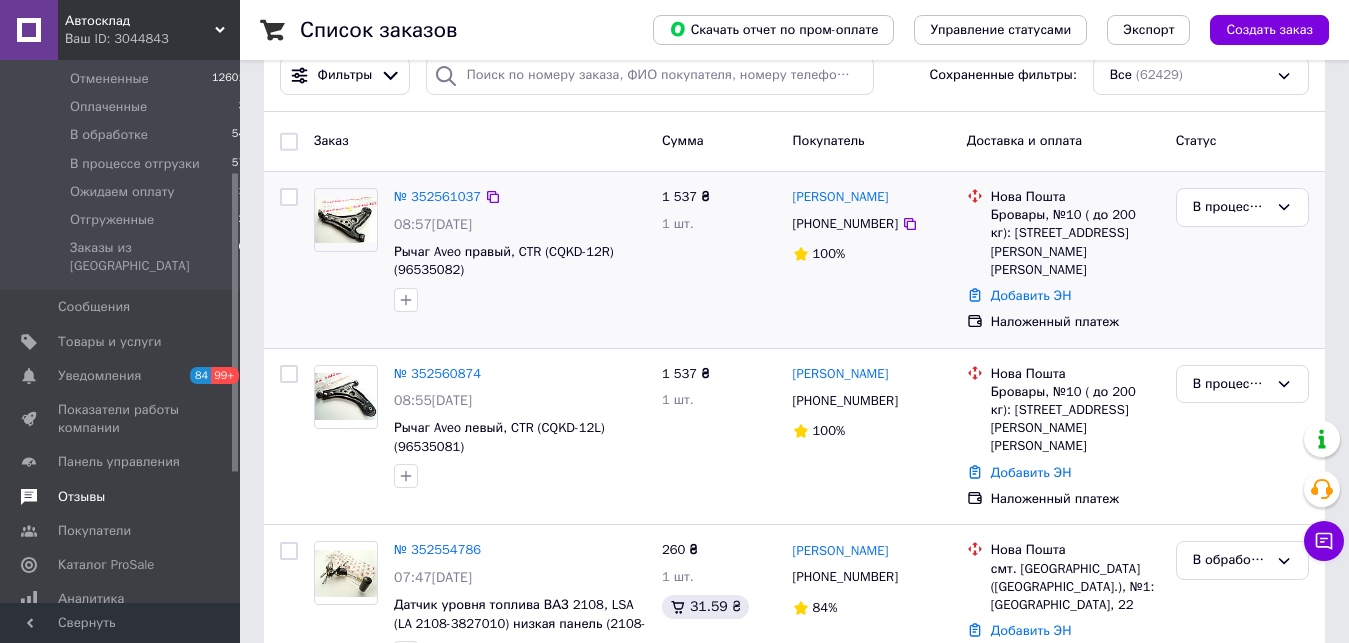 click on "Отзывы" at bounding box center [81, 497] 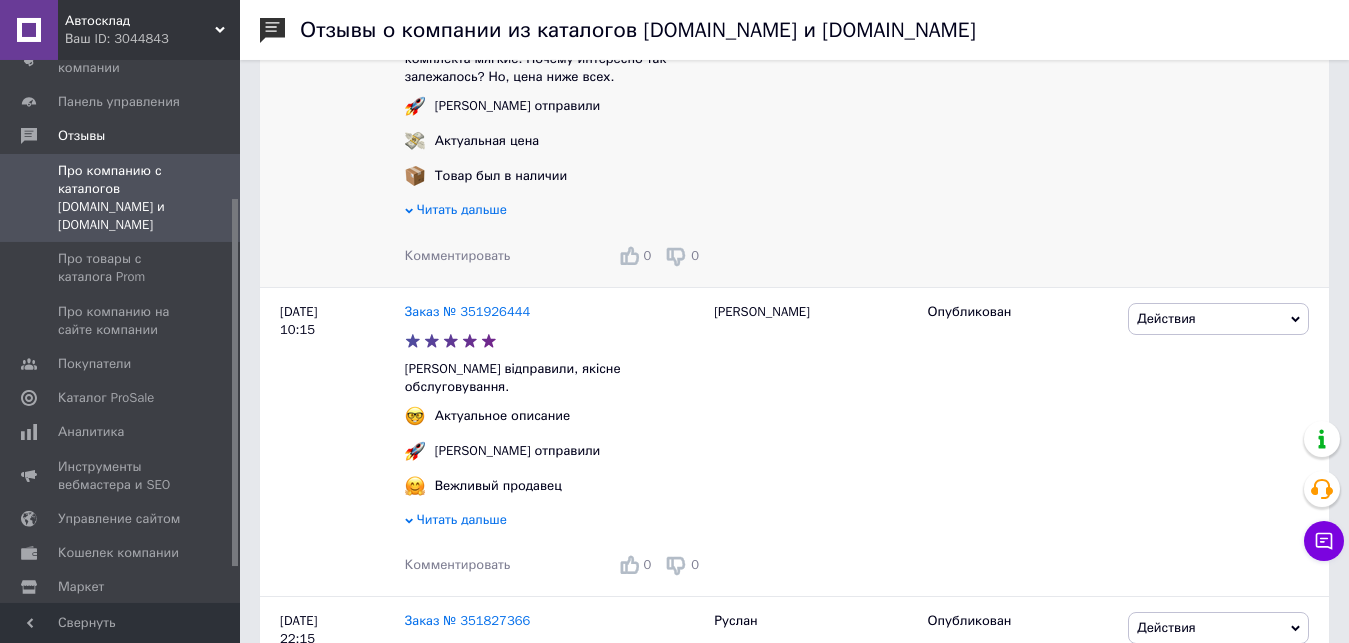 scroll, scrollTop: 816, scrollLeft: 0, axis: vertical 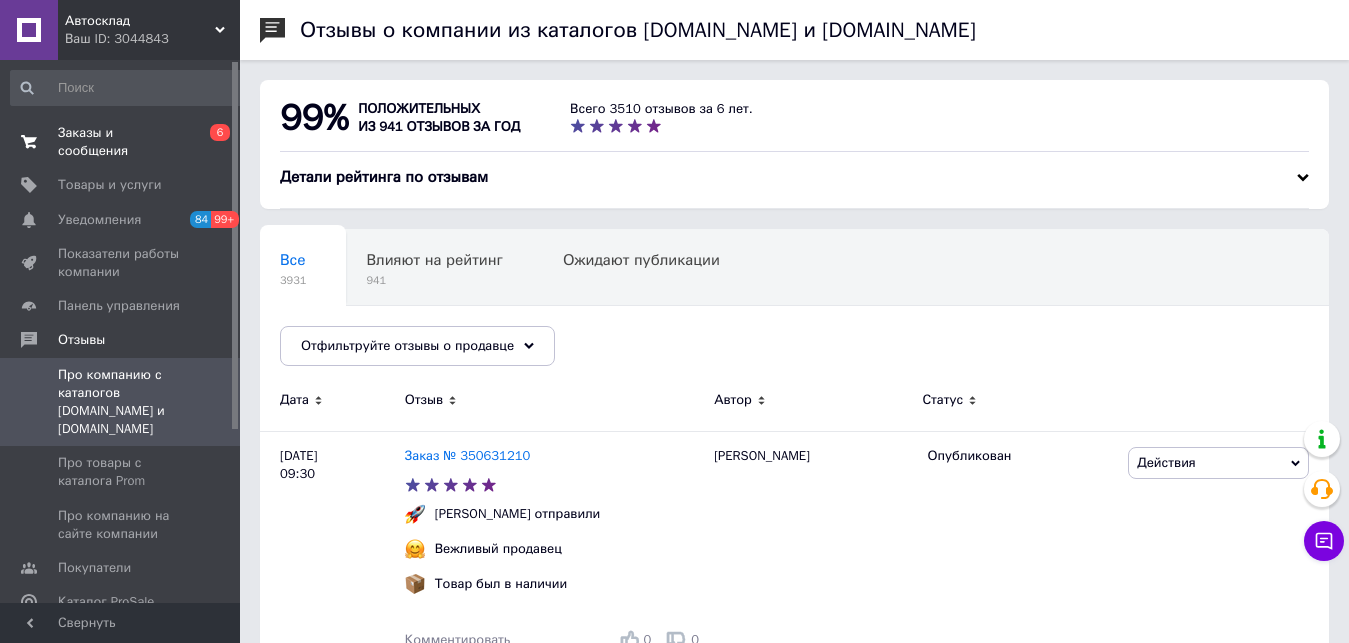 click on "Заказы и сообщения" at bounding box center (121, 142) 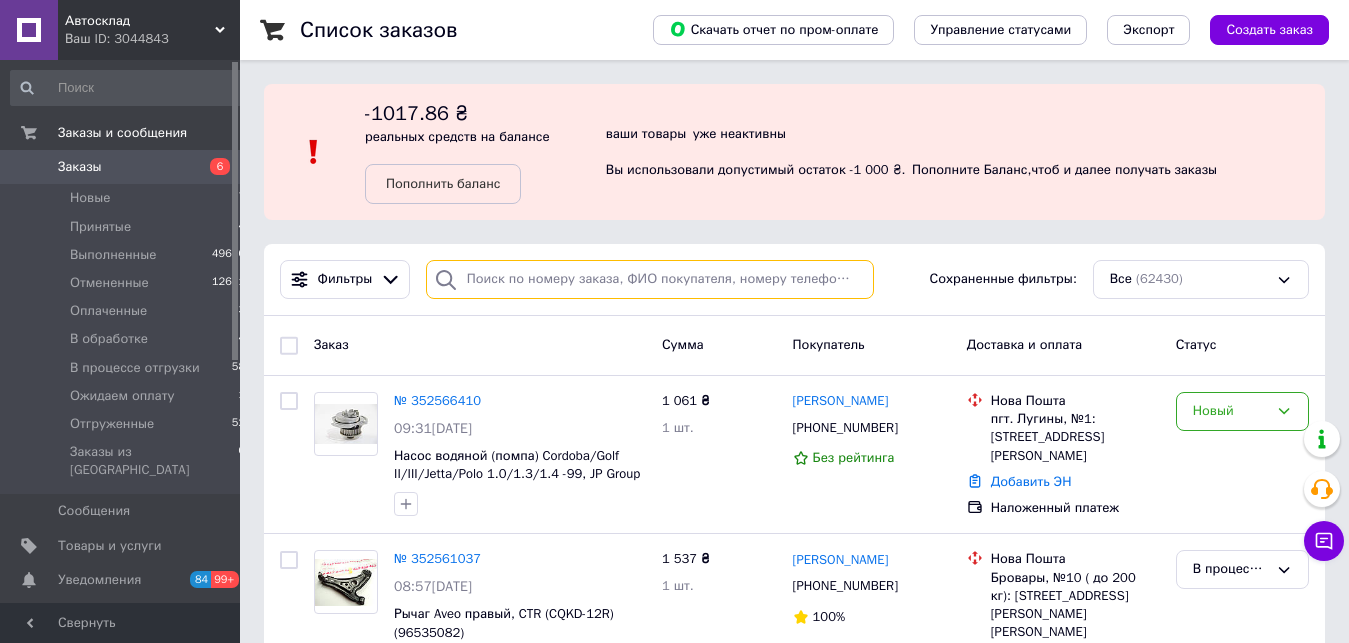click at bounding box center (650, 279) 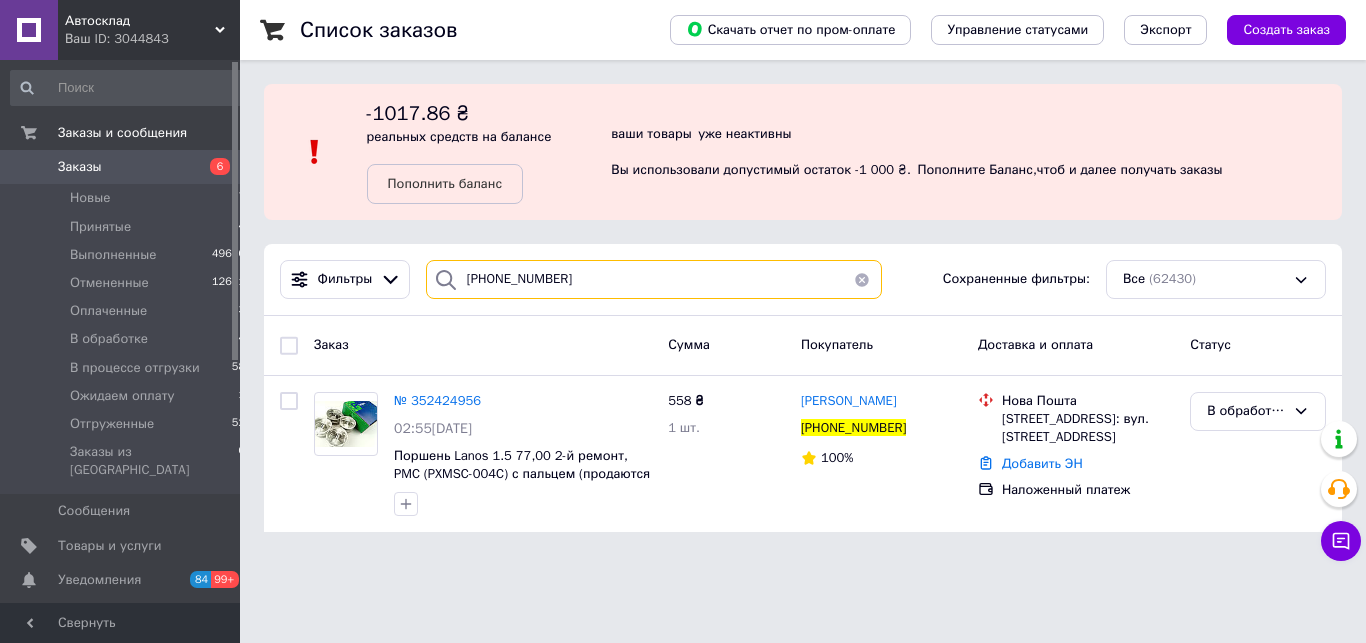 type on "[PHONE_NUMBER]" 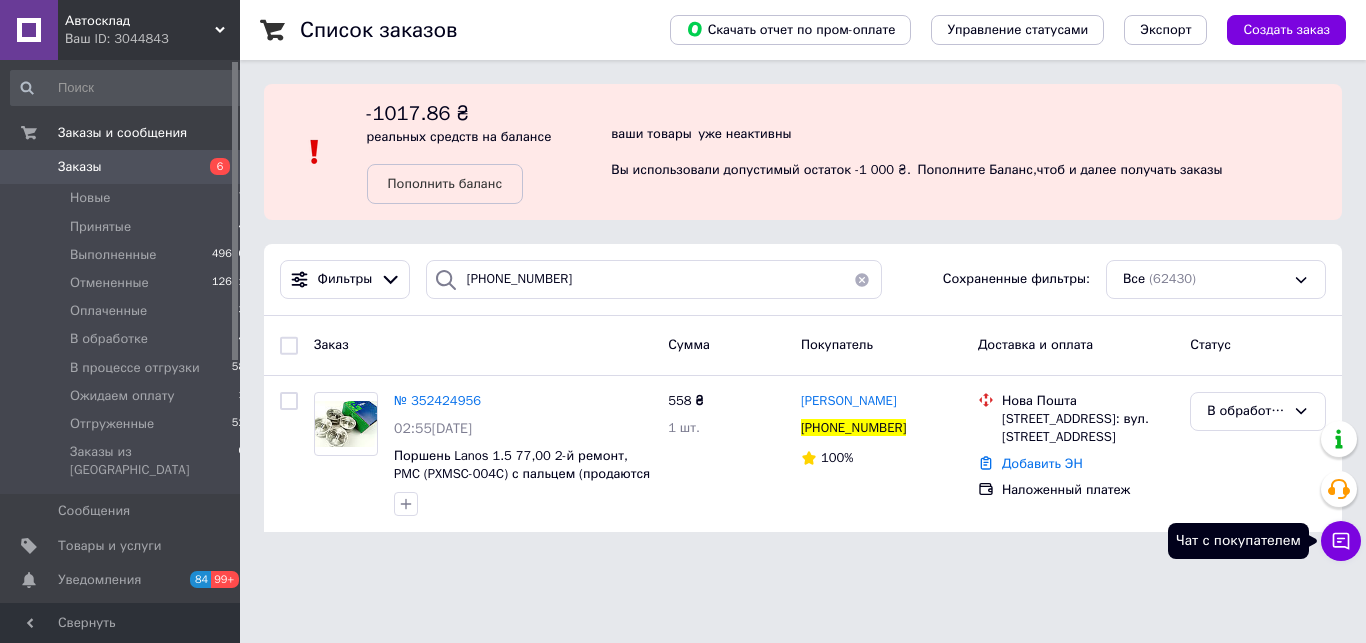 click 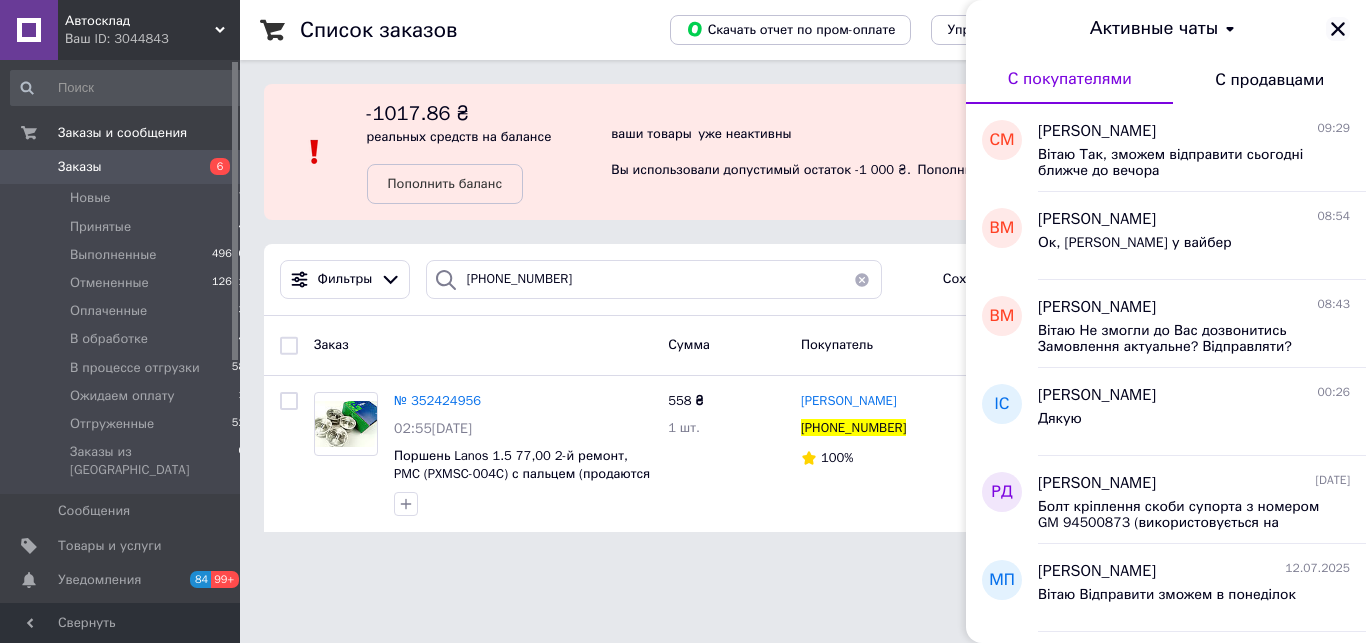 click 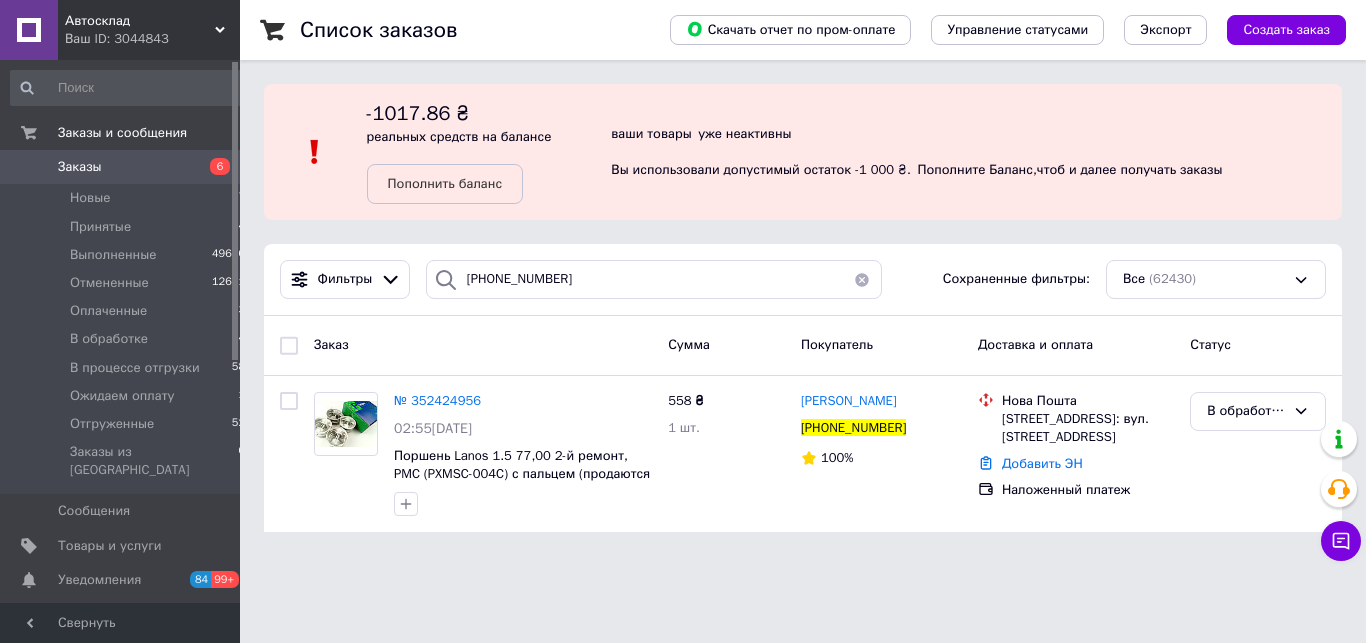 click on "Автосклад Ваш ID: 3044843 Сайт Автосклад Кабинет покупателя Проверить состояние системы Страница на портале [DATE] [PERSON_NAME] parts Авто Партс Справка Выйти Заказы и сообщения Заказы 6 Новые 7 Принятые 14 Выполненные 49640 Отмененные 12601 Оплаченные 3 В обработке 54 В процессе отгрузки 58 Ожидаем оплату 1 Отгруженные 52 Заказы из Розетки 0 Сообщения 0 Товары и услуги Уведомления 84 99+ Показатели работы компании Панель управления Отзывы Покупатели Каталог ProSale Аналитика Инструменты вебмастера и SEO Управление сайтом" at bounding box center [683, 278] 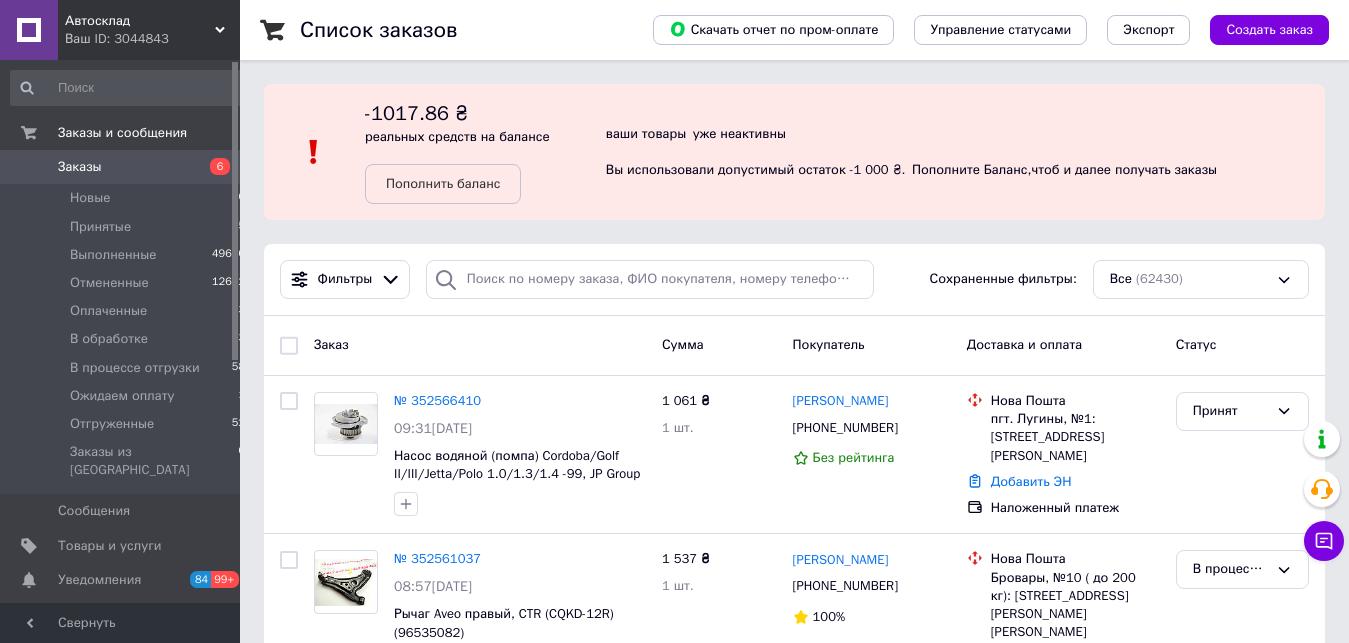 click on "Ваш ID: 3044843" at bounding box center [152, 39] 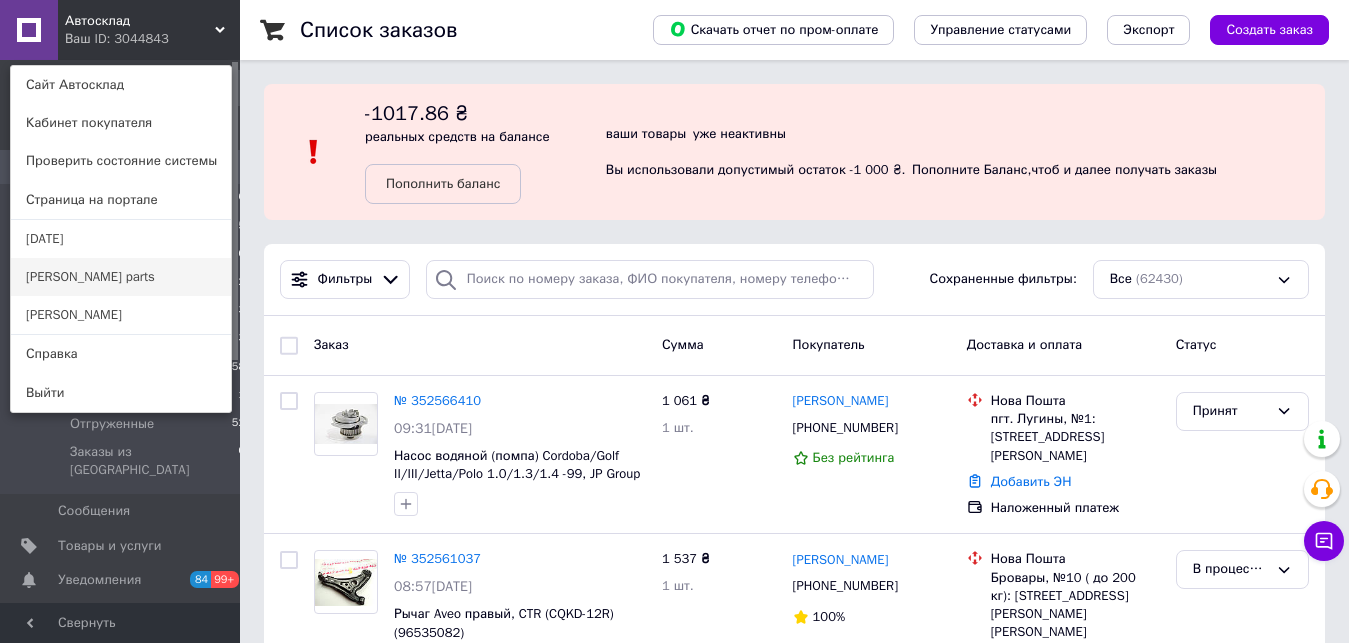 click on "[PERSON_NAME] parts" at bounding box center (121, 277) 